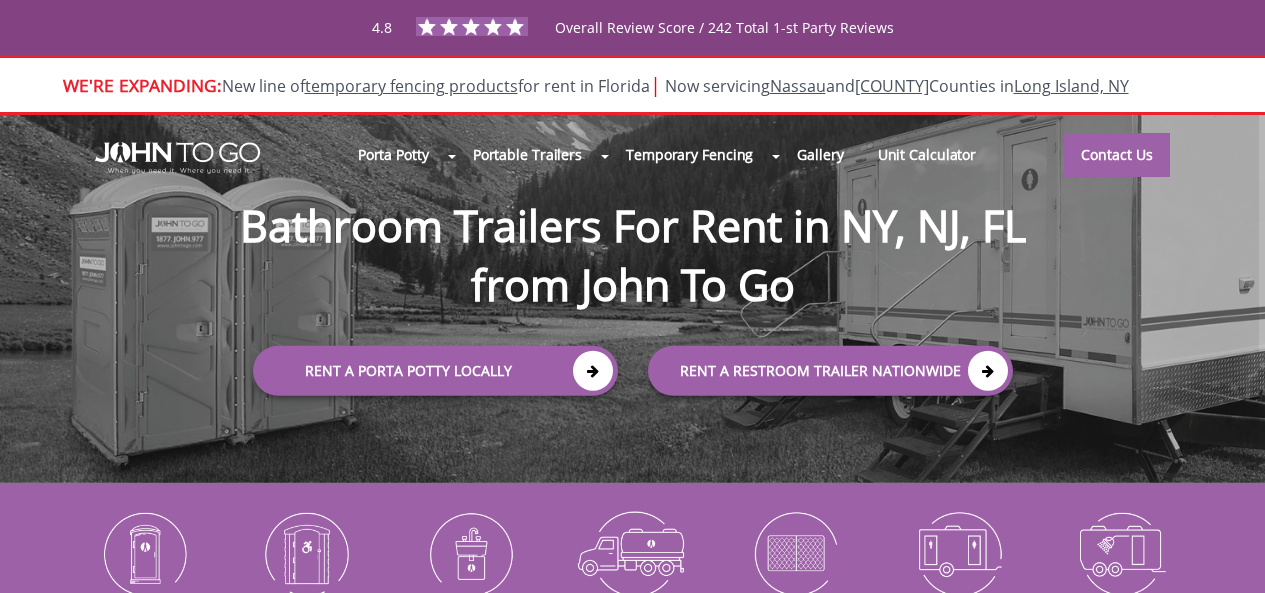 scroll, scrollTop: 0, scrollLeft: 0, axis: both 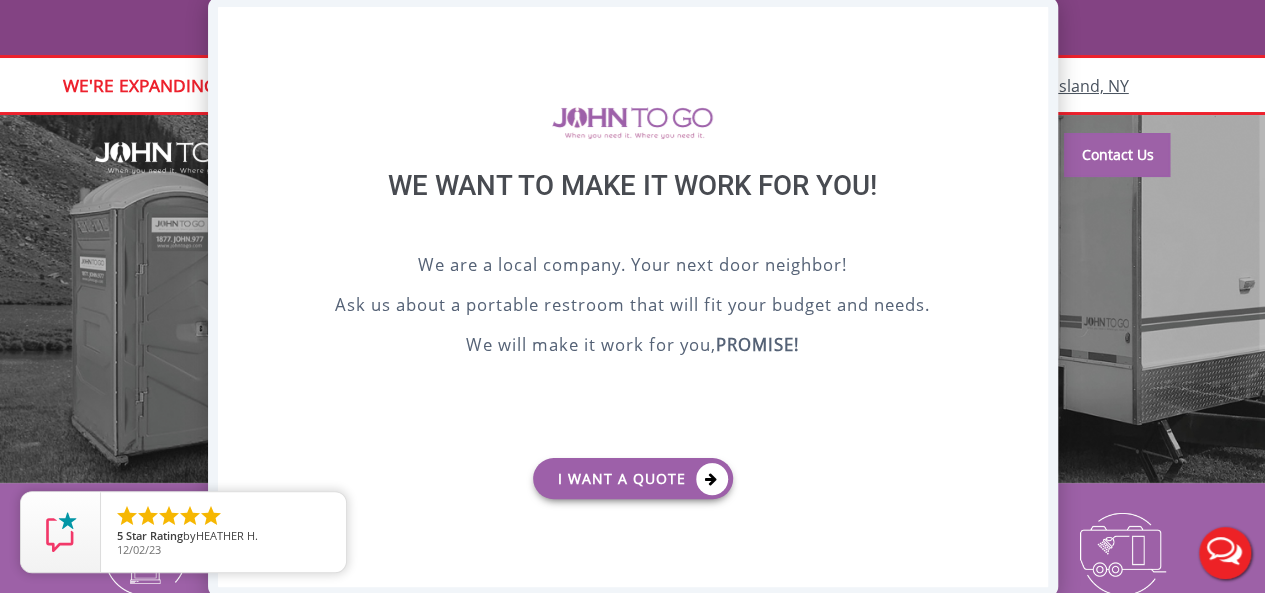 click on "X" at bounding box center [1031, 24] 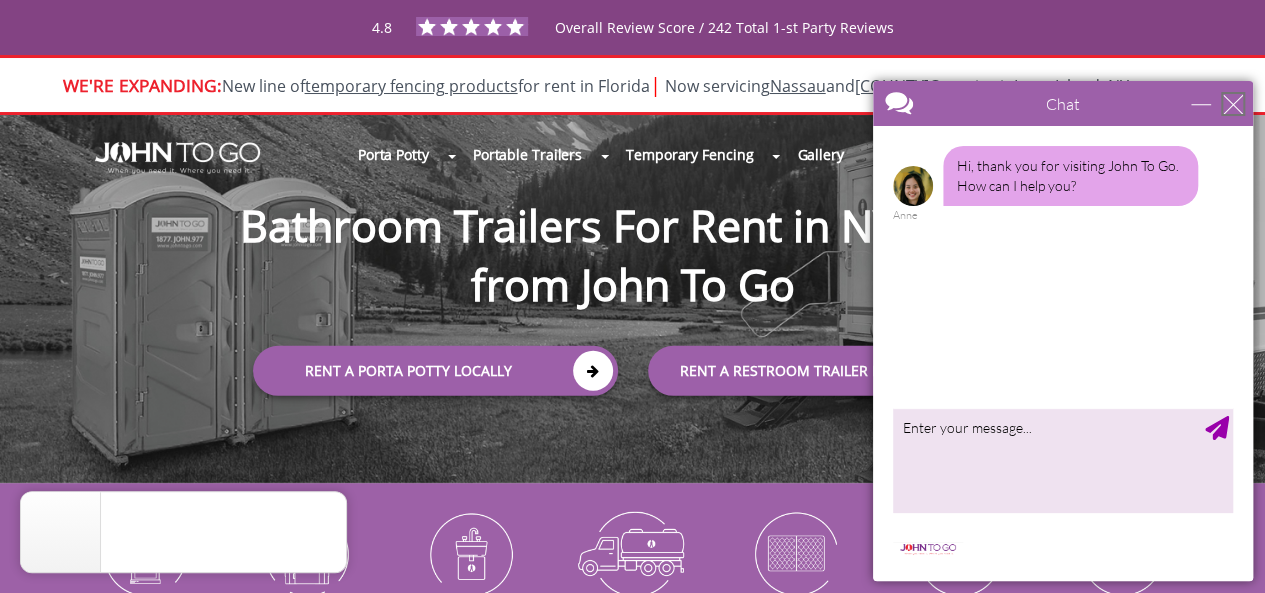 click at bounding box center (1233, 104) 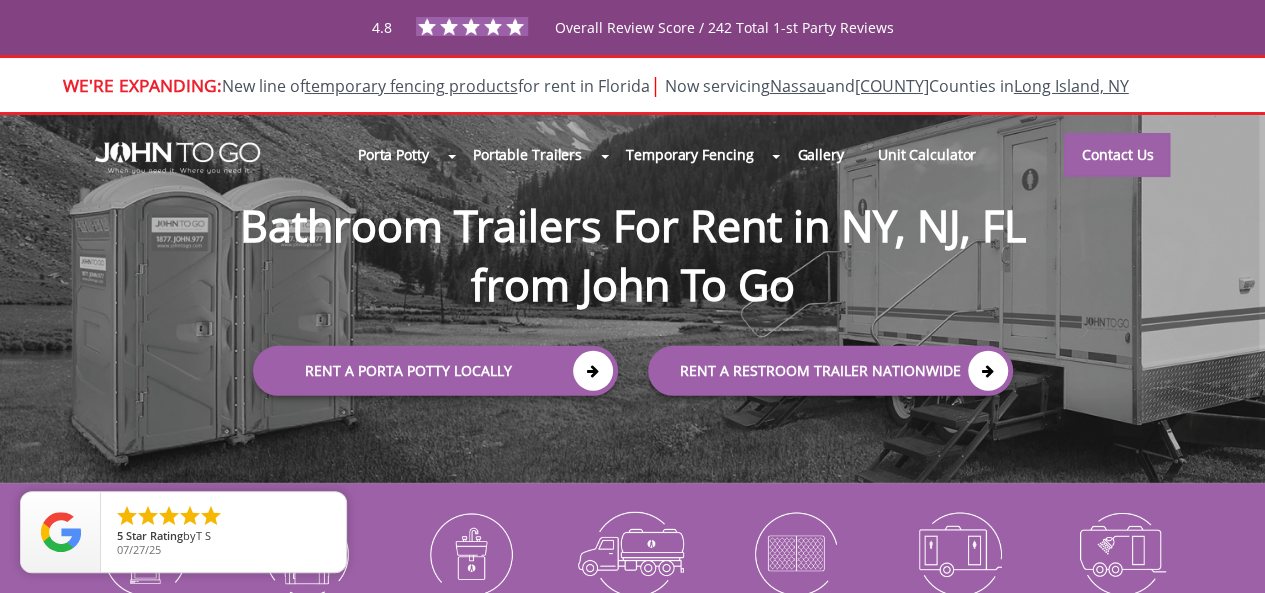 scroll, scrollTop: 0, scrollLeft: 0, axis: both 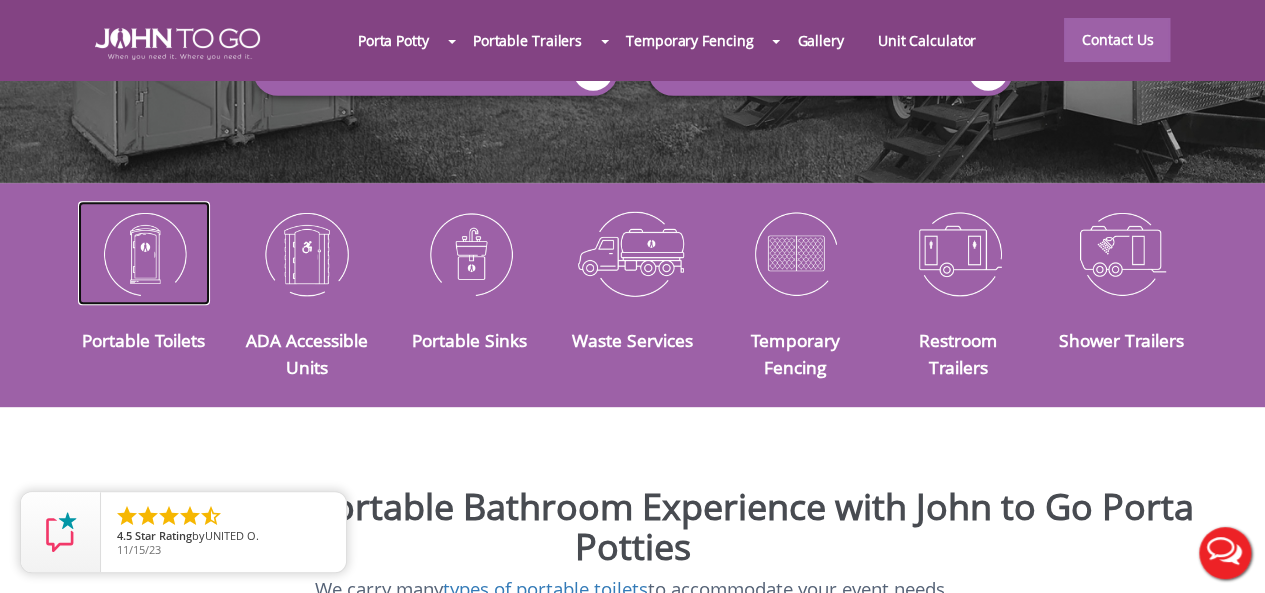 click at bounding box center [144, 253] 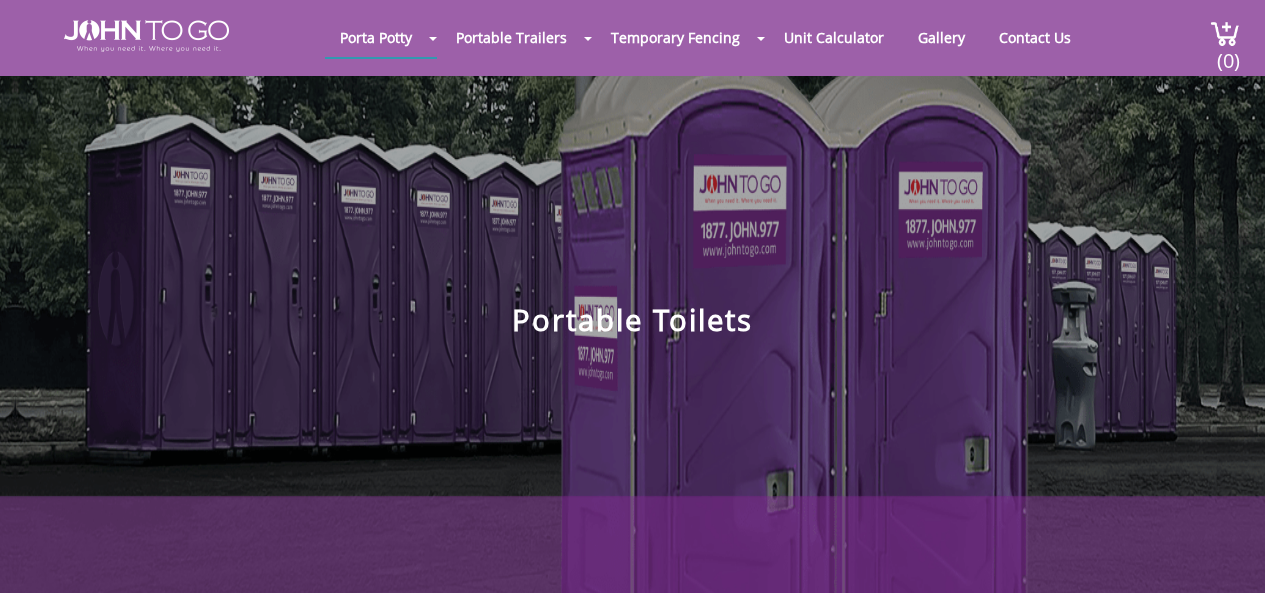 scroll, scrollTop: 0, scrollLeft: 0, axis: both 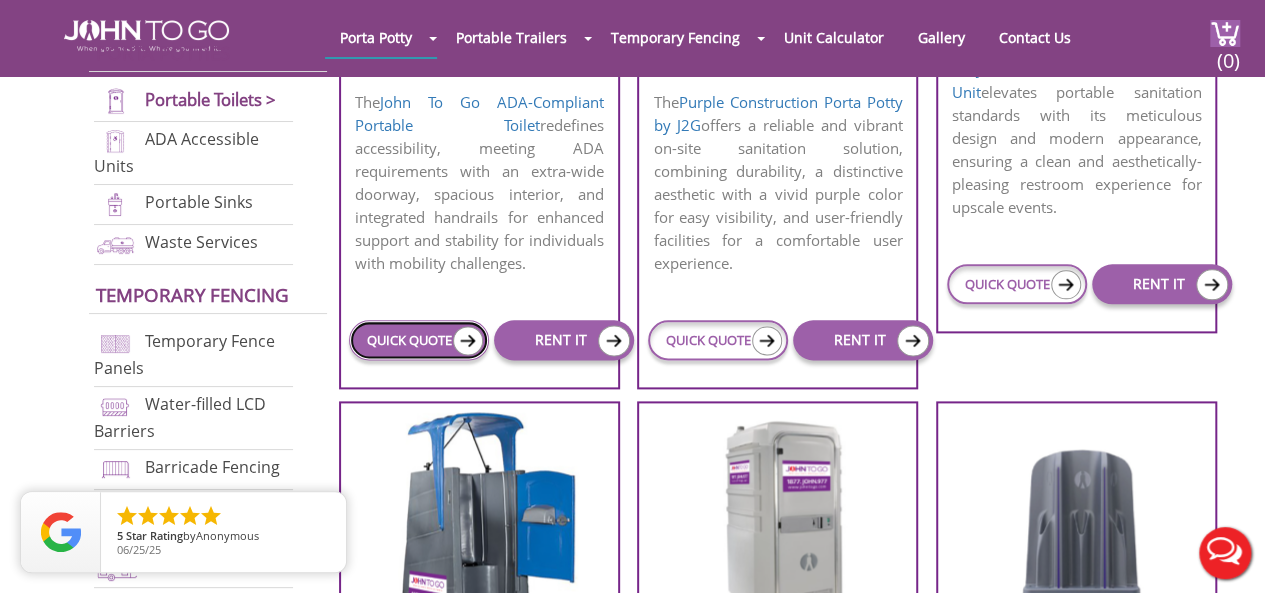 click on "QUICK QUOTE" at bounding box center (419, 340) 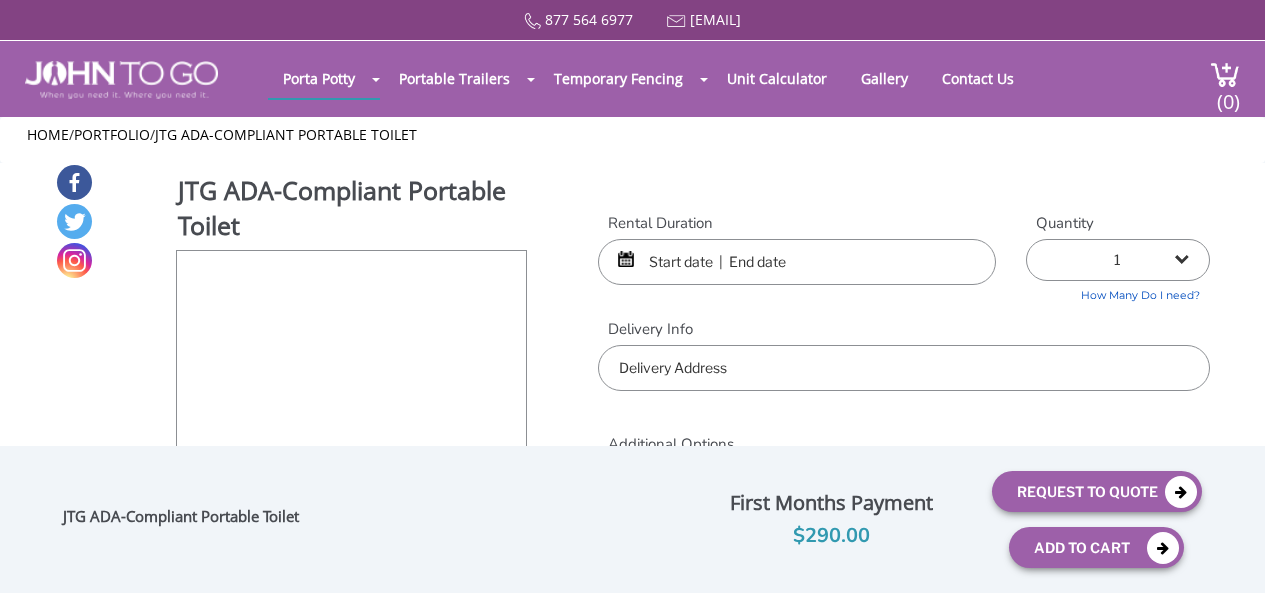 scroll, scrollTop: 0, scrollLeft: 0, axis: both 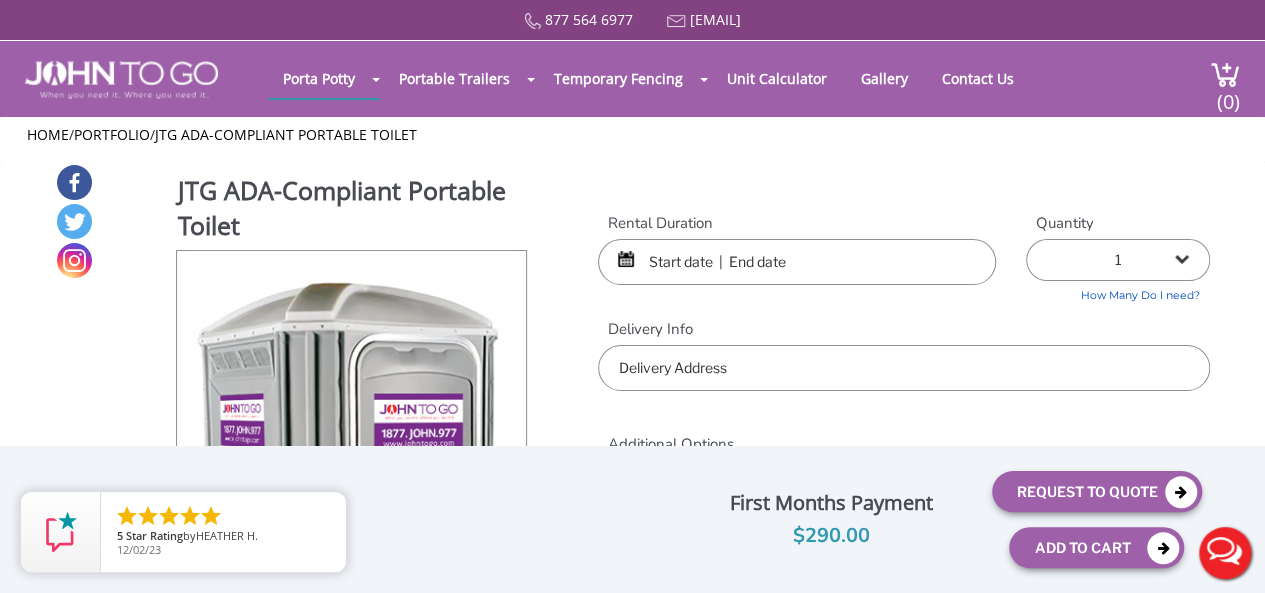 click at bounding box center (797, 262) 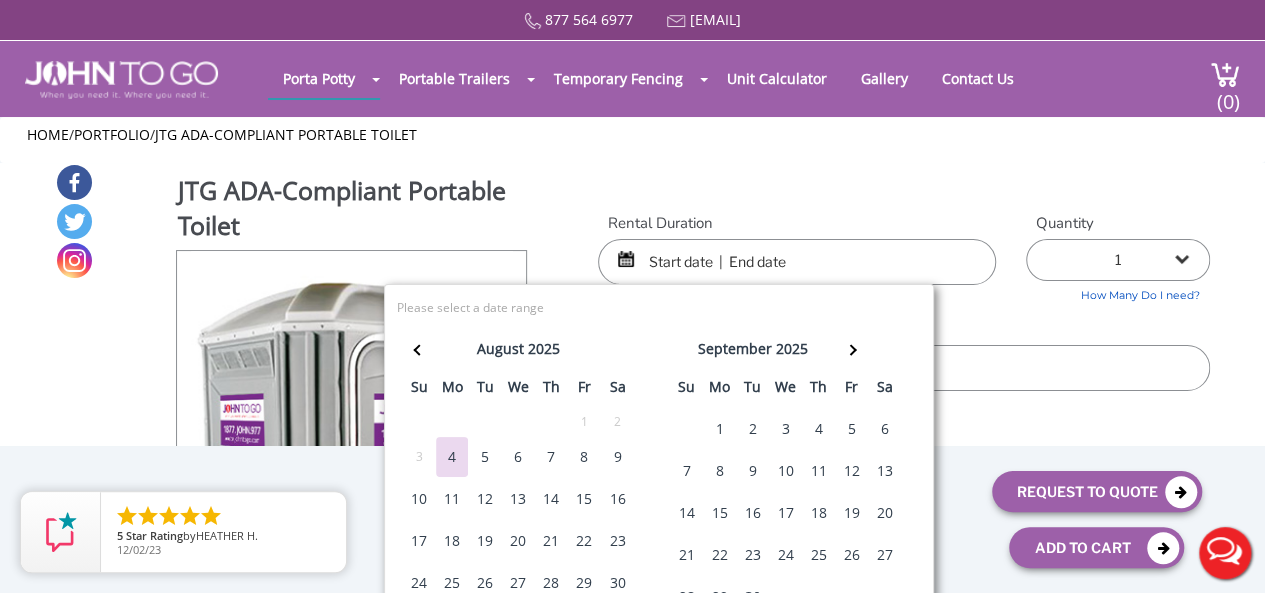 click on "17" at bounding box center [419, 541] 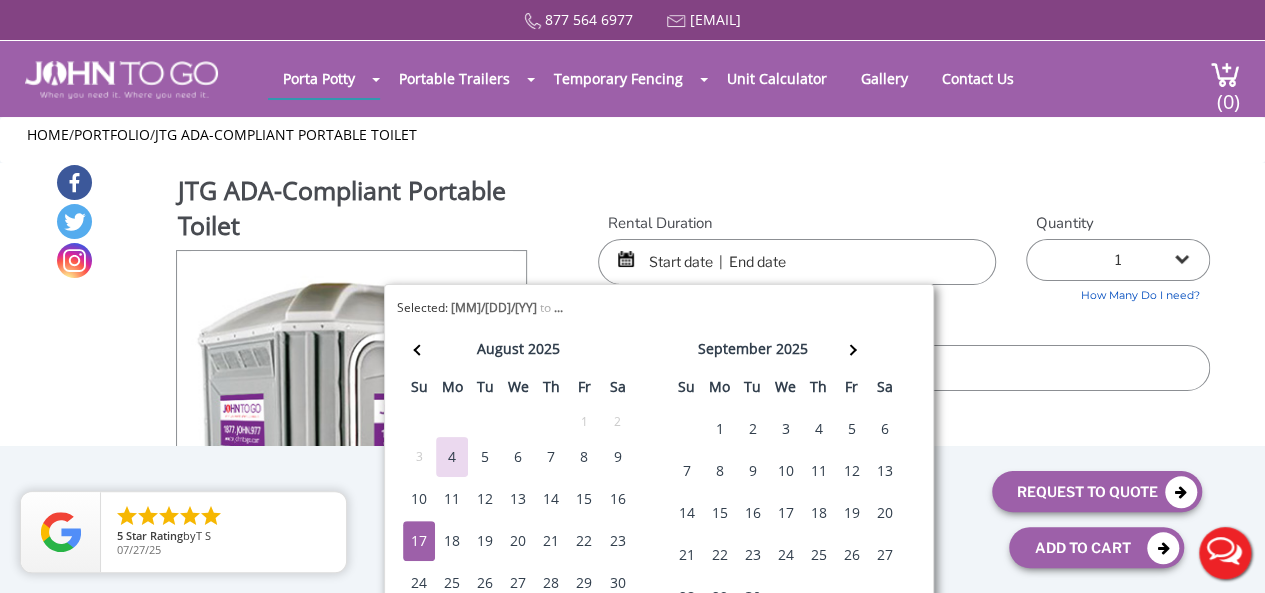click on "17" at bounding box center (419, 541) 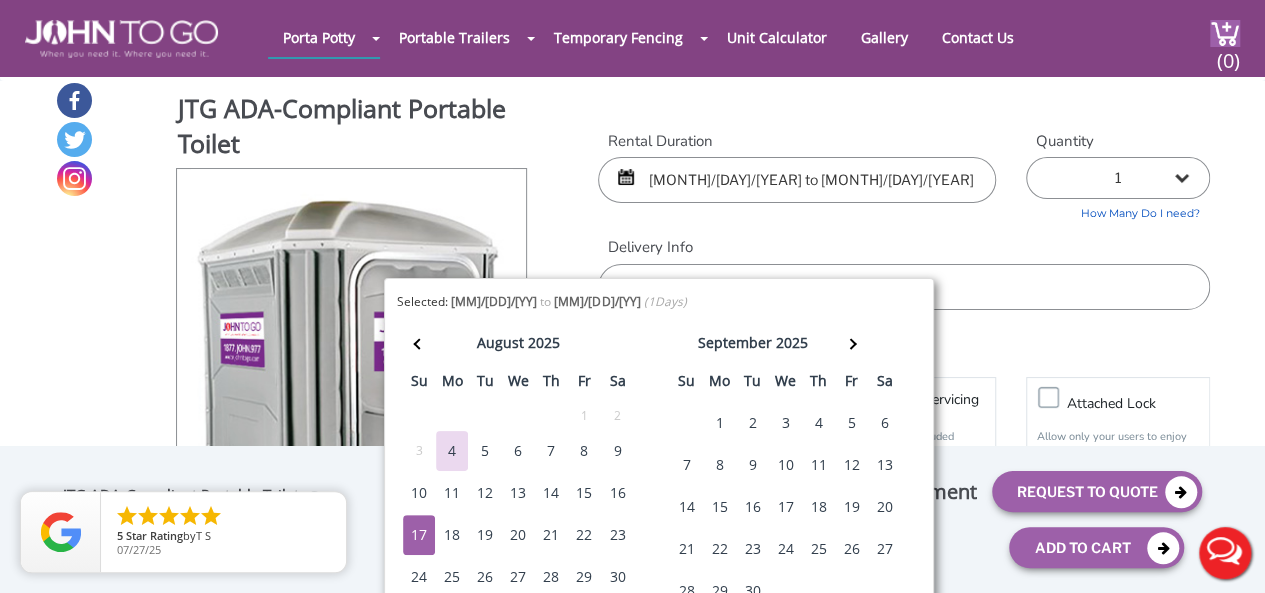 scroll, scrollTop: 100, scrollLeft: 0, axis: vertical 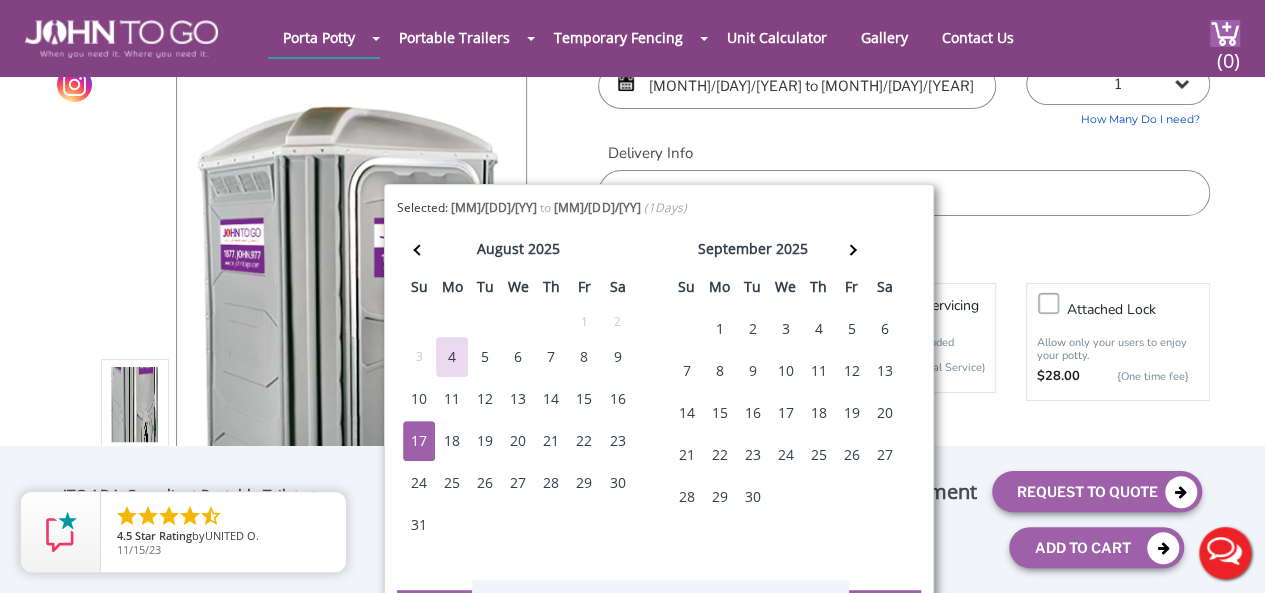 click on "18" at bounding box center (452, 441) 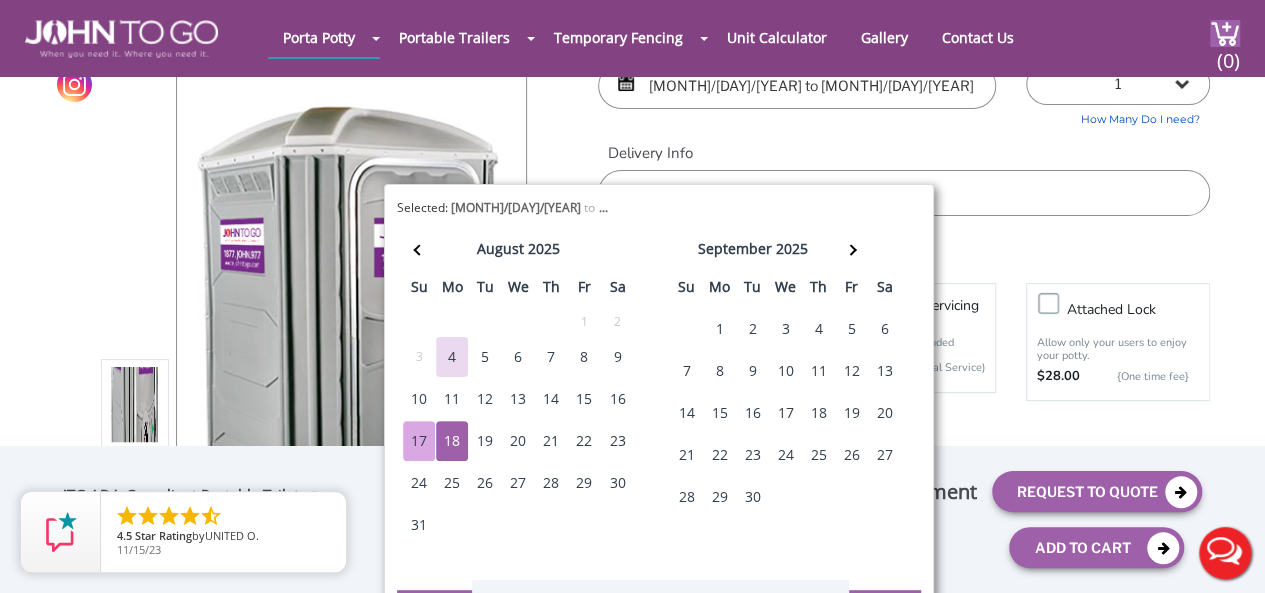 click on "17" at bounding box center [419, 441] 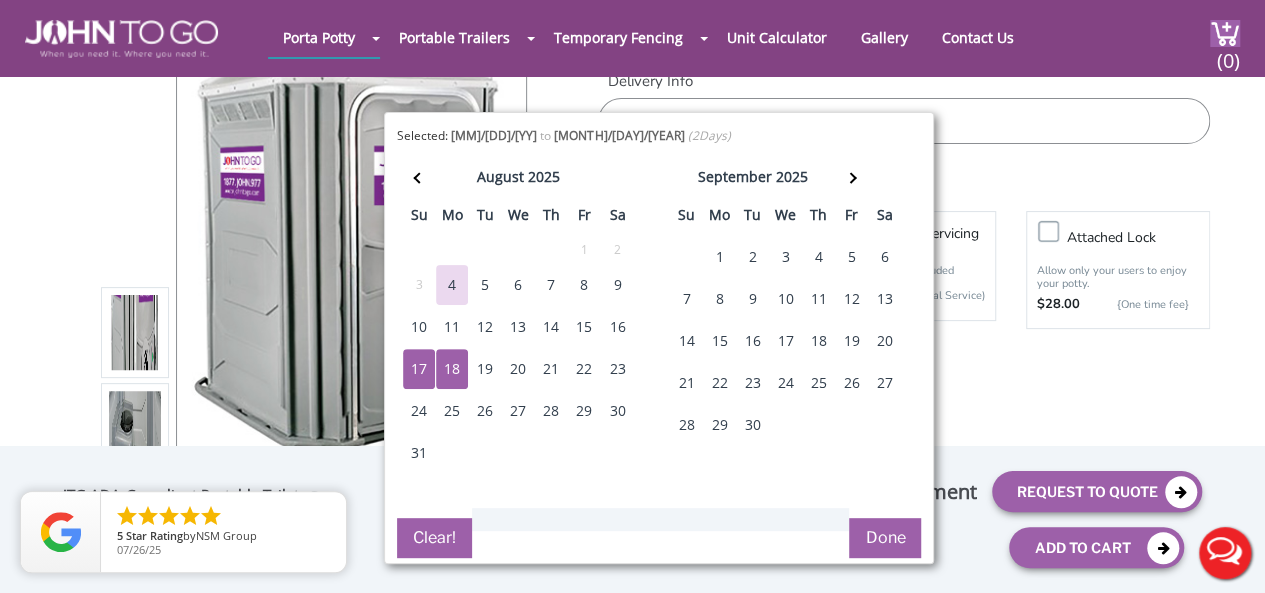 scroll, scrollTop: 200, scrollLeft: 0, axis: vertical 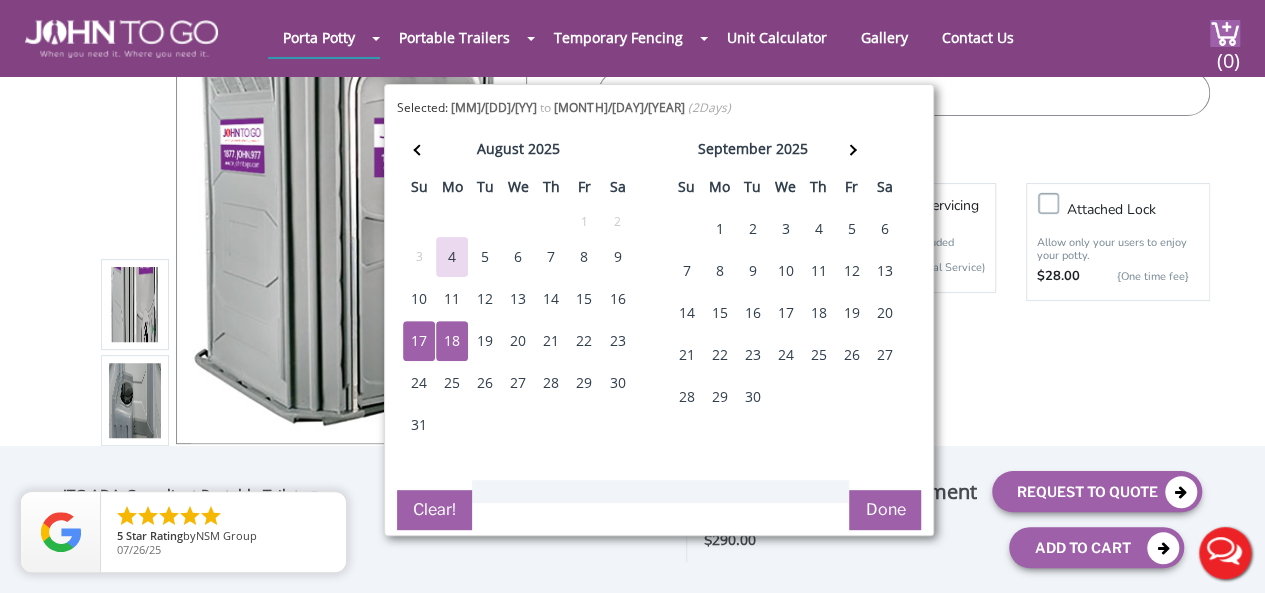 click at bounding box center [904, 93] 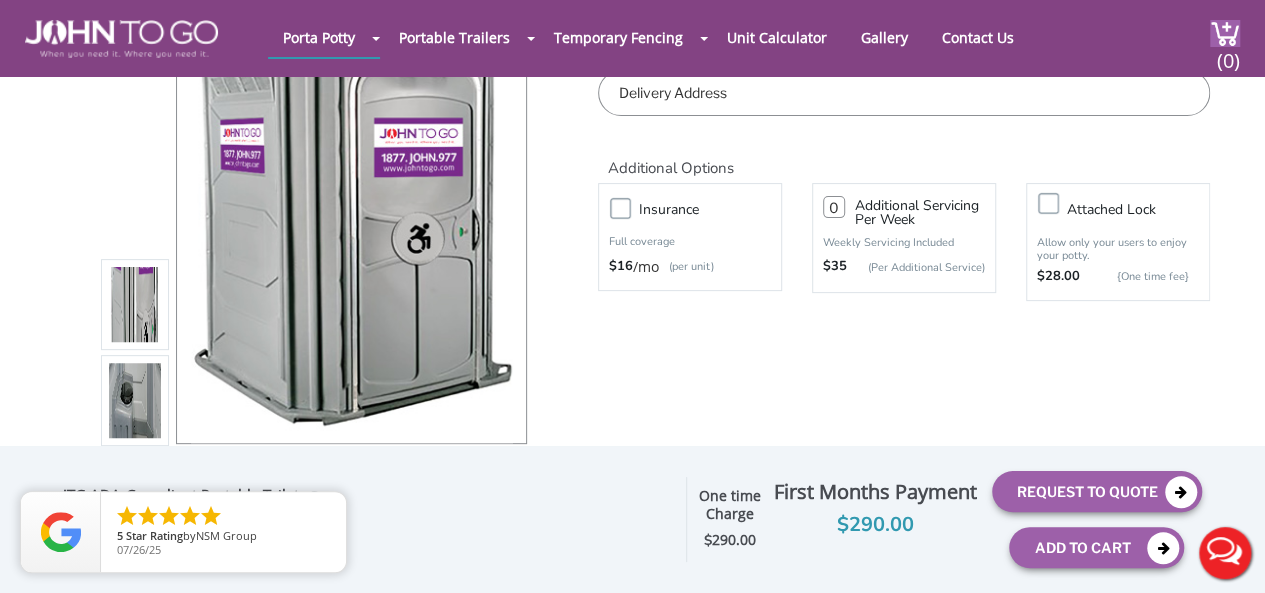 scroll, scrollTop: 0, scrollLeft: 0, axis: both 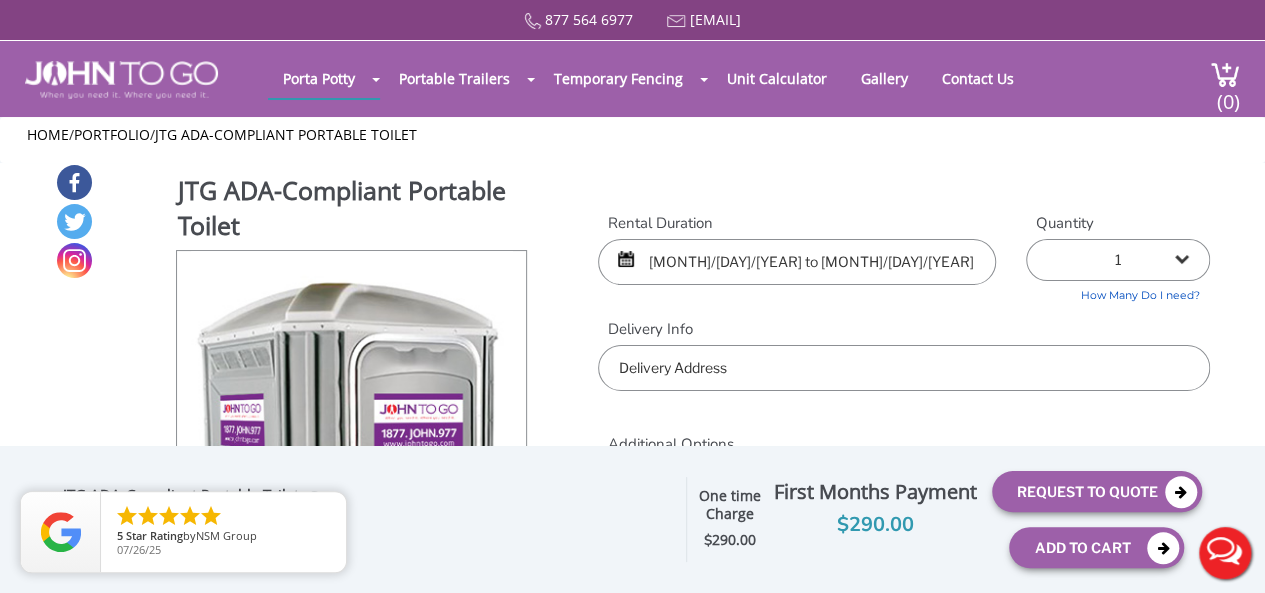 click on "[PHONE]
[EMAIL]
[PRODUCT]
[PRODUCT]
[PRODUCT]
[PRODUCT]
[PRODUCT]
[PRODUCT]
[PRODUCT]
[PRODUCT]
[PRODUCT]
[PRODUCT]
[PRODUCT]
[PRODUCT]
[PRODUCT]
[PRODUCT]
[PRODUCT]
[PRODUCT]
[PRODUCT]
[PRODUCT]
[PRODUCT]
[PHONE]
[EMAIL]" at bounding box center [632, 309] 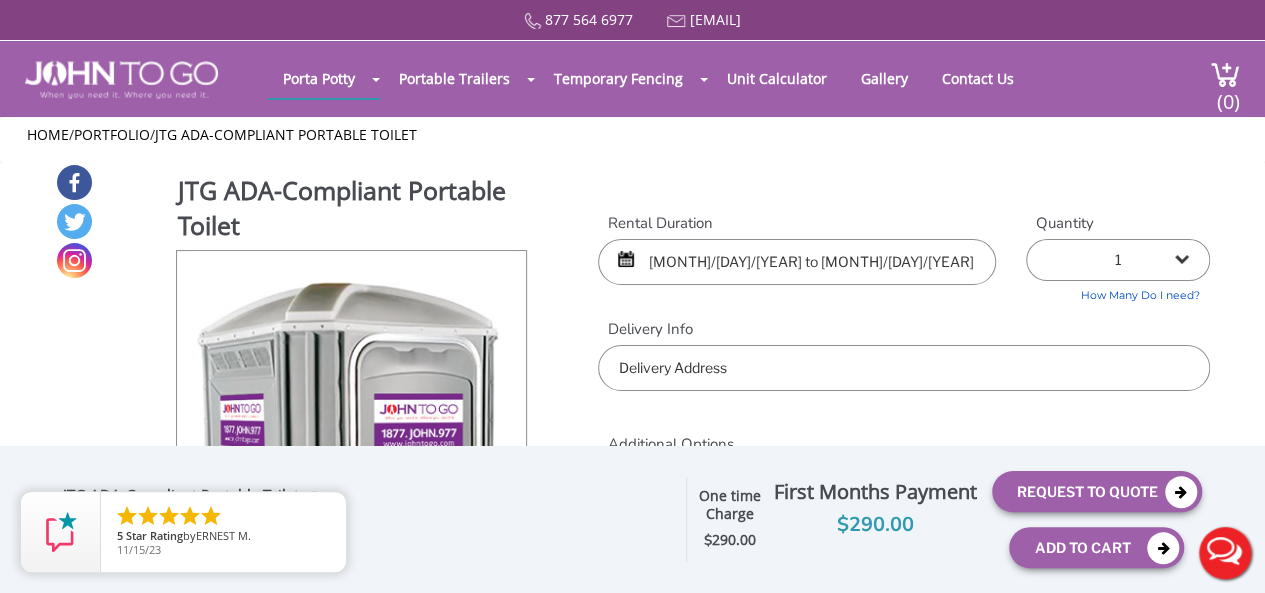 select on "2" 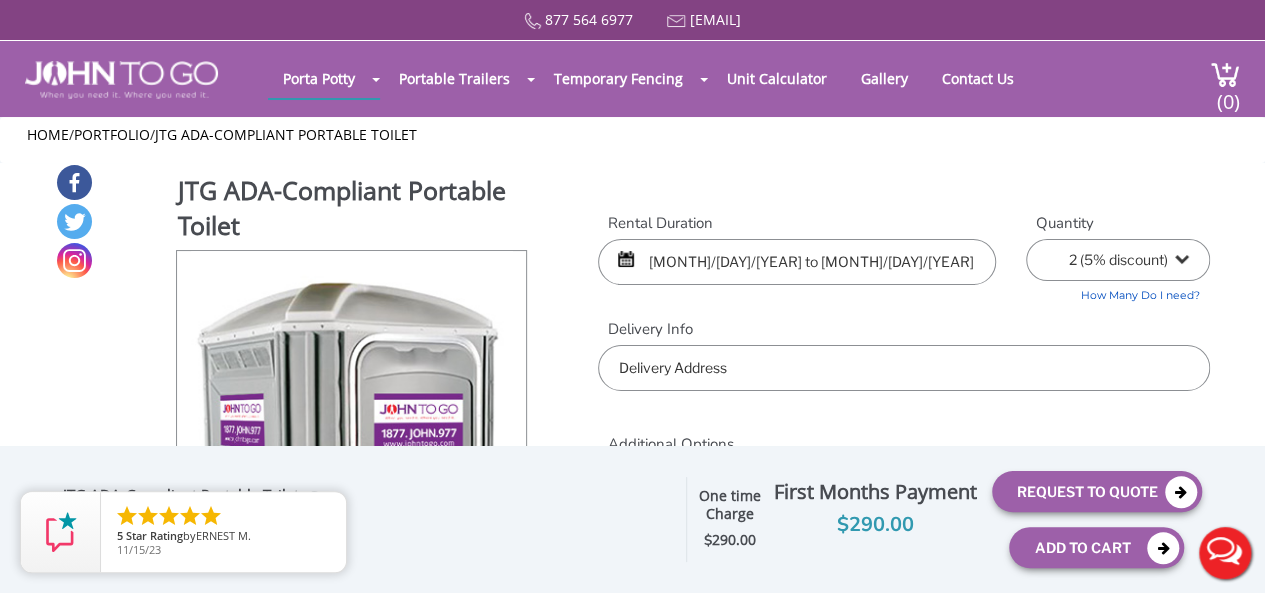 click on "1
2 (5% discount)
3 (8% discount)
4 (10% discount)
5 (12% discount)
6 (12% discount)
7 (12% discount)
8 (12% discount)
9 (12% discount)
10 (12% discount)
11 (12% discount)
12 (12% discount)
13 (12% discount)
14 (12% discount)
15 (12% discount)
16 (12% discount)
17 (12% discount)
18 (12% discount)
19 (12% discount)
20 (12% discount)
21 (12% discount)
22 (12% discount)
23 (12% discount)
24 (12% discount)
25 (12% discount)" at bounding box center [1118, 260] 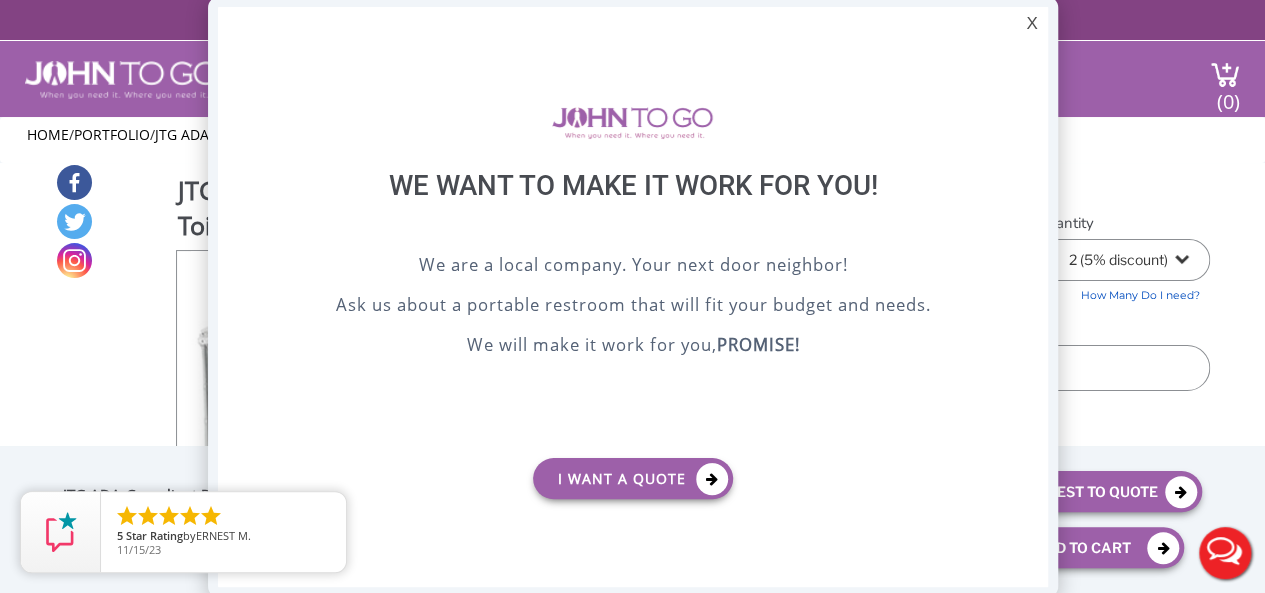 scroll, scrollTop: 0, scrollLeft: 0, axis: both 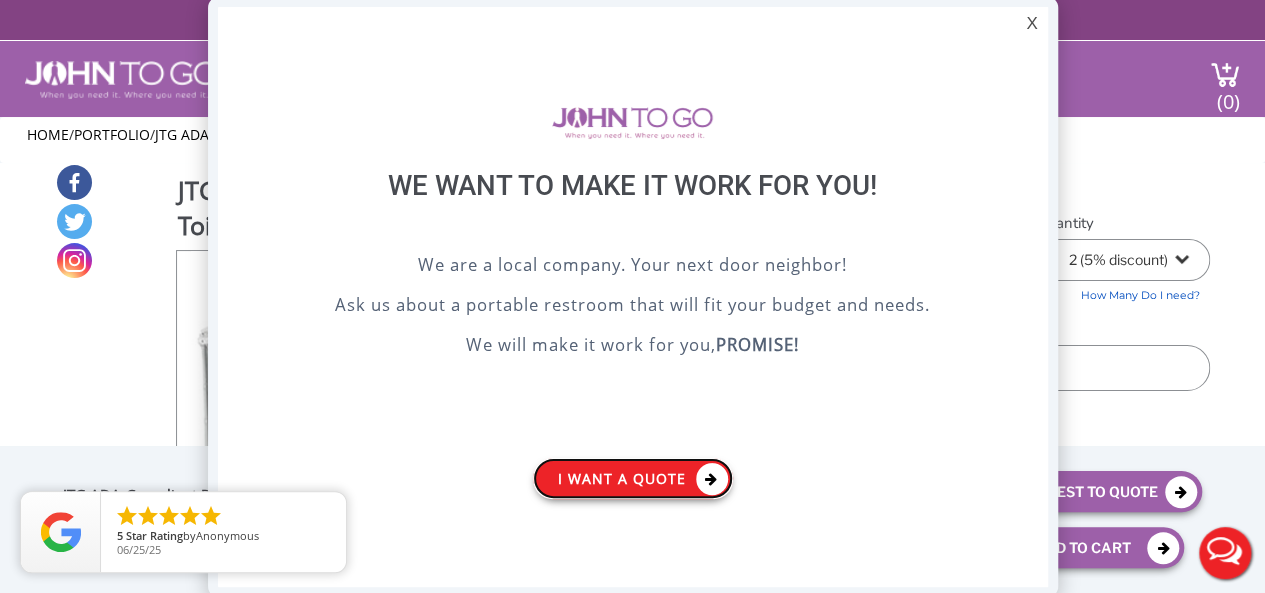 click on "I want a Quote" at bounding box center (633, 478) 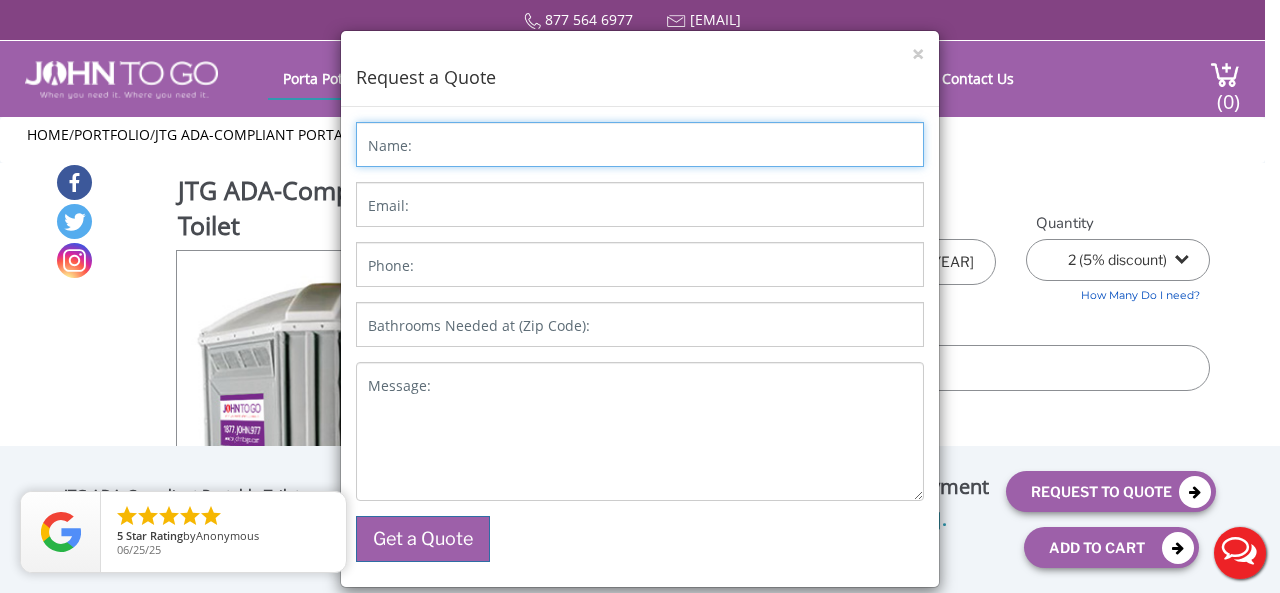 click on "Name:" at bounding box center [640, 144] 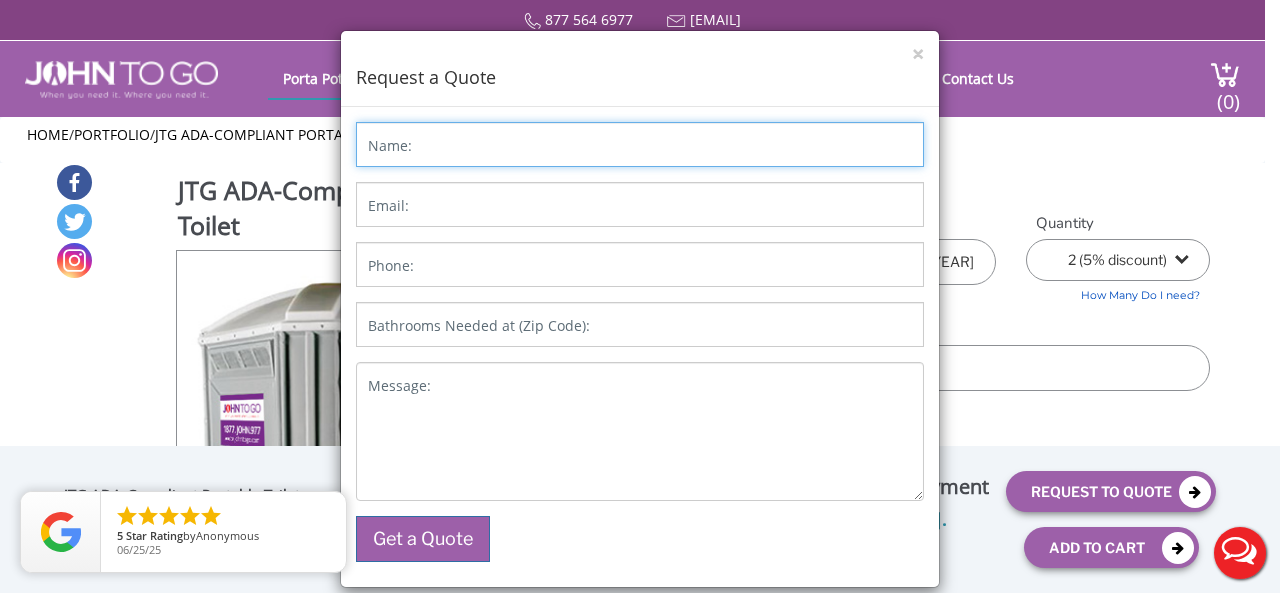 type on "[FIRST] [LAST]" 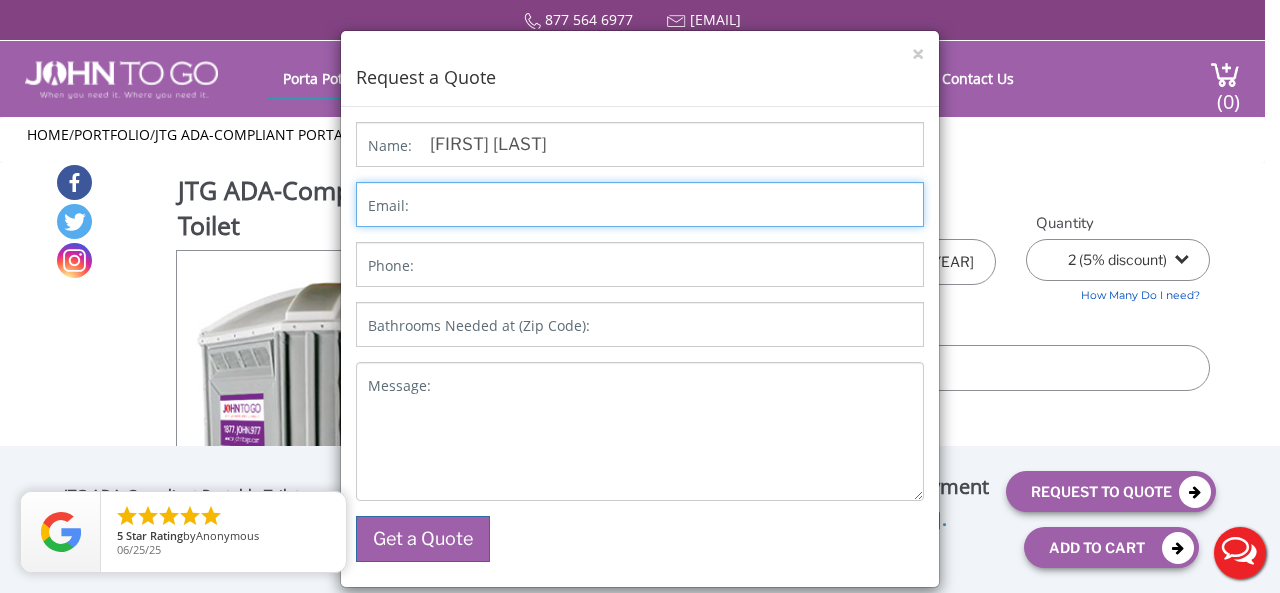 type on "[EMAIL]" 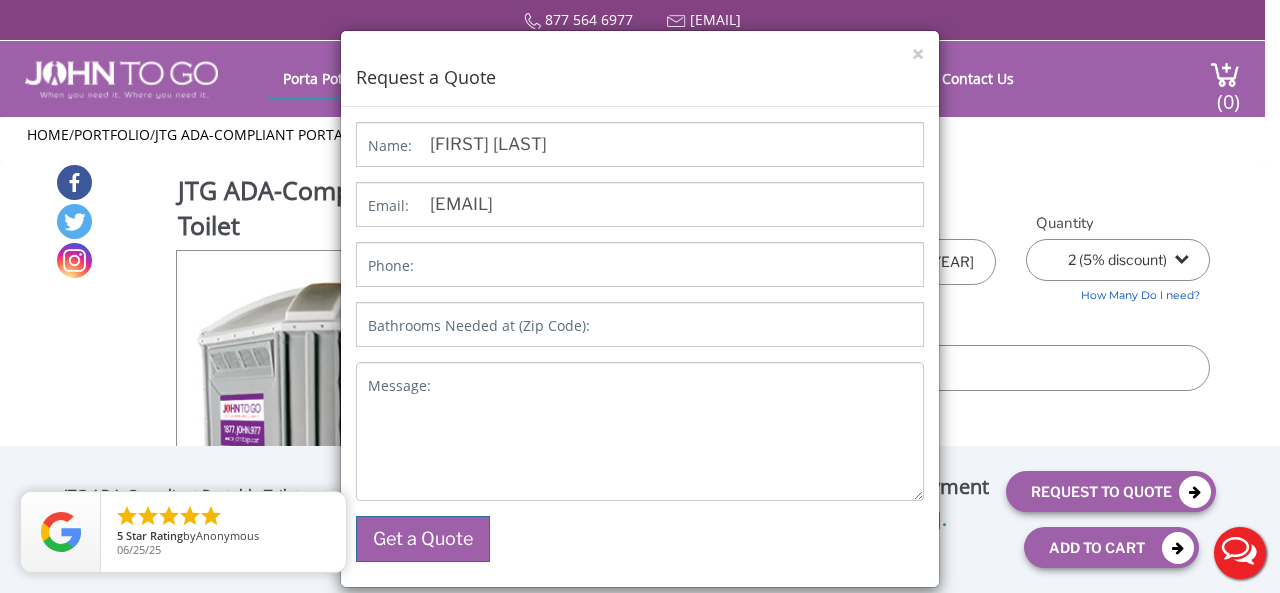 type on "[PHONE]" 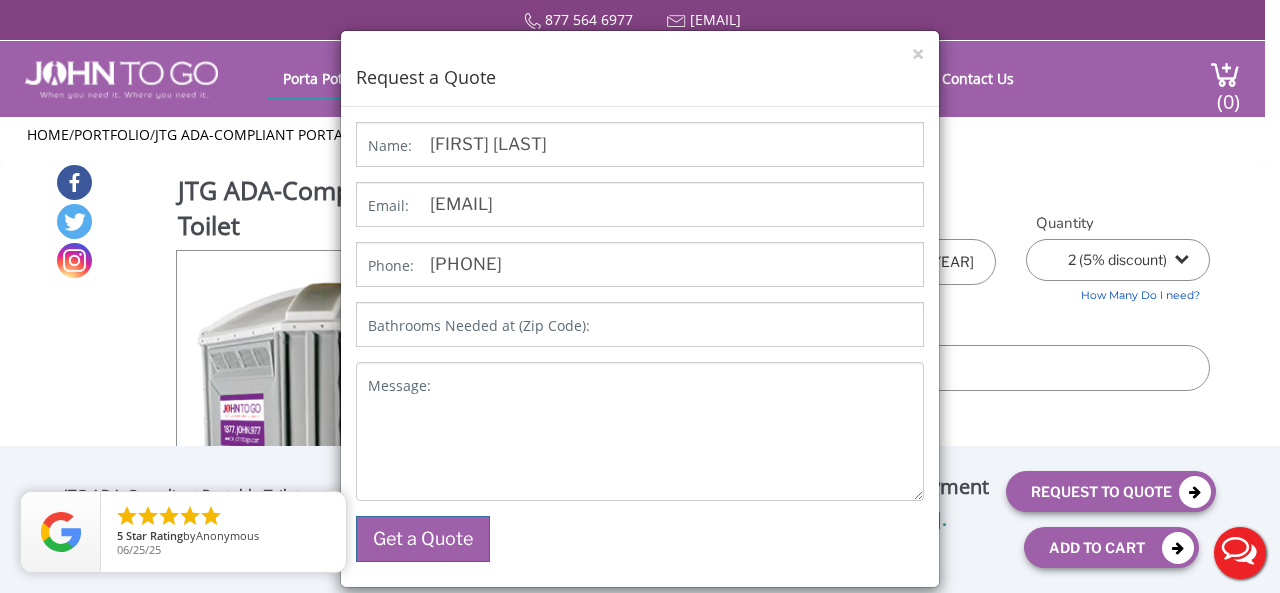 type on "[POSTAL_CODE]" 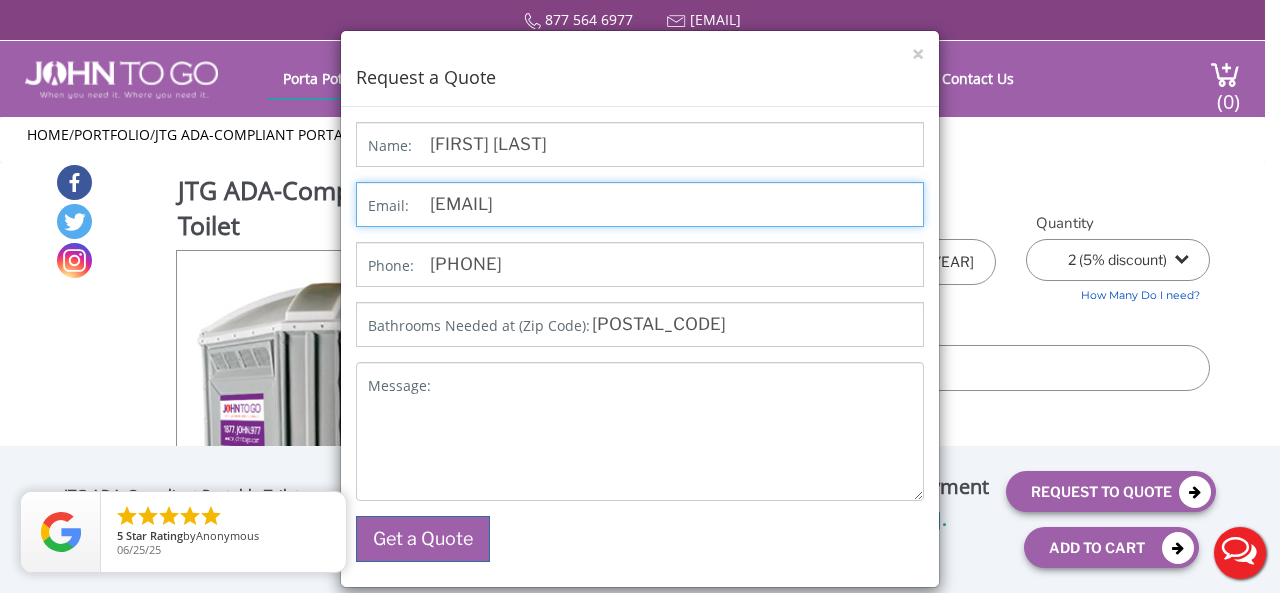 drag, startPoint x: 558, startPoint y: 201, endPoint x: 572, endPoint y: 201, distance: 14 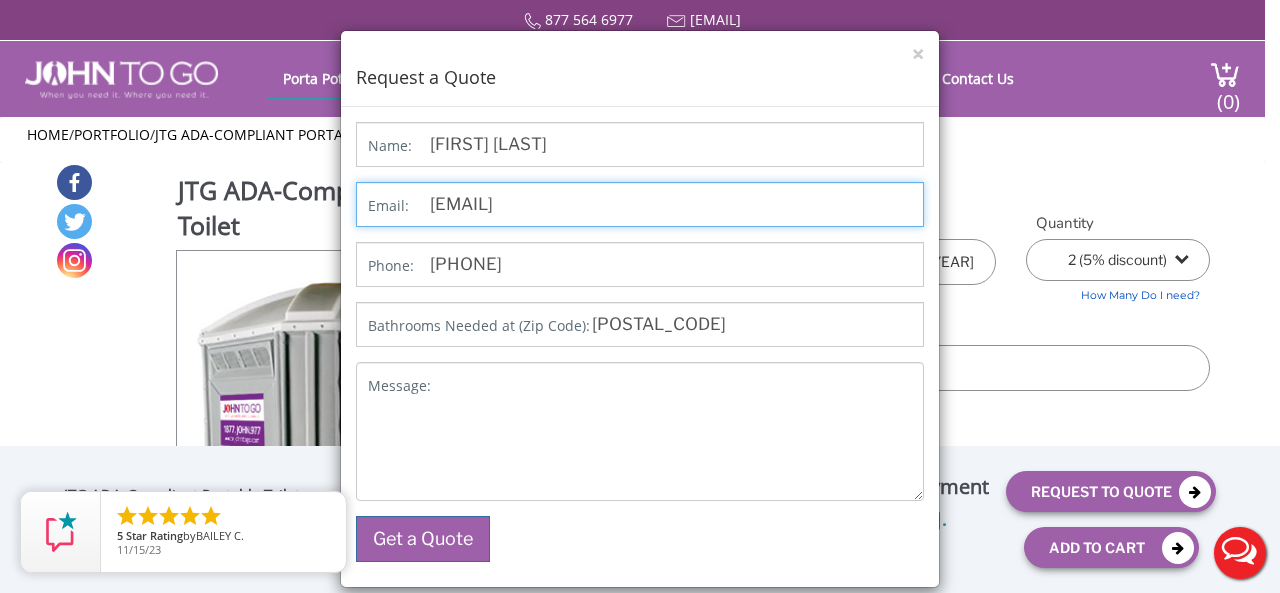drag, startPoint x: 638, startPoint y: 203, endPoint x: 470, endPoint y: 207, distance: 168.0476 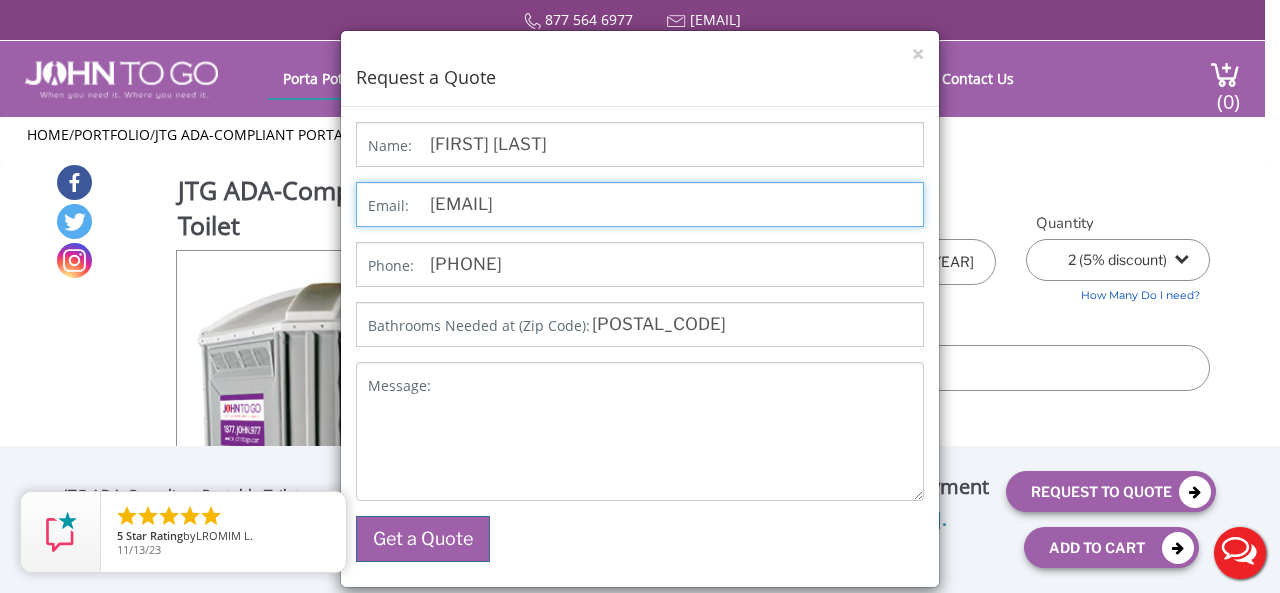 type on "[EMAIL]" 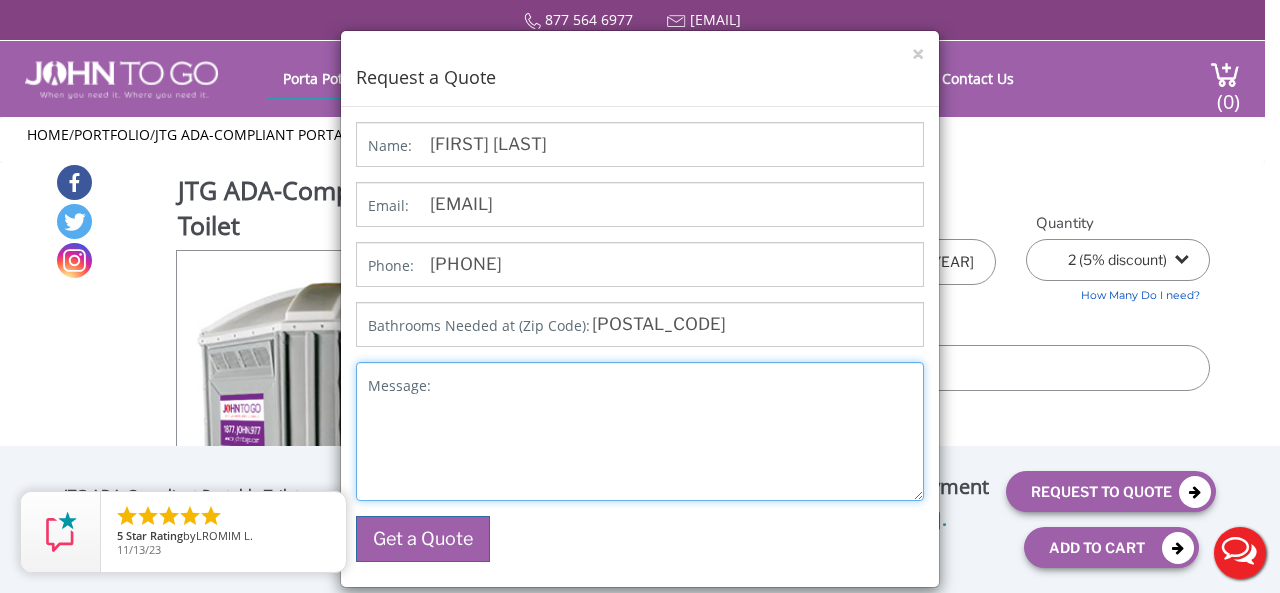 click on "Message:" at bounding box center [640, 431] 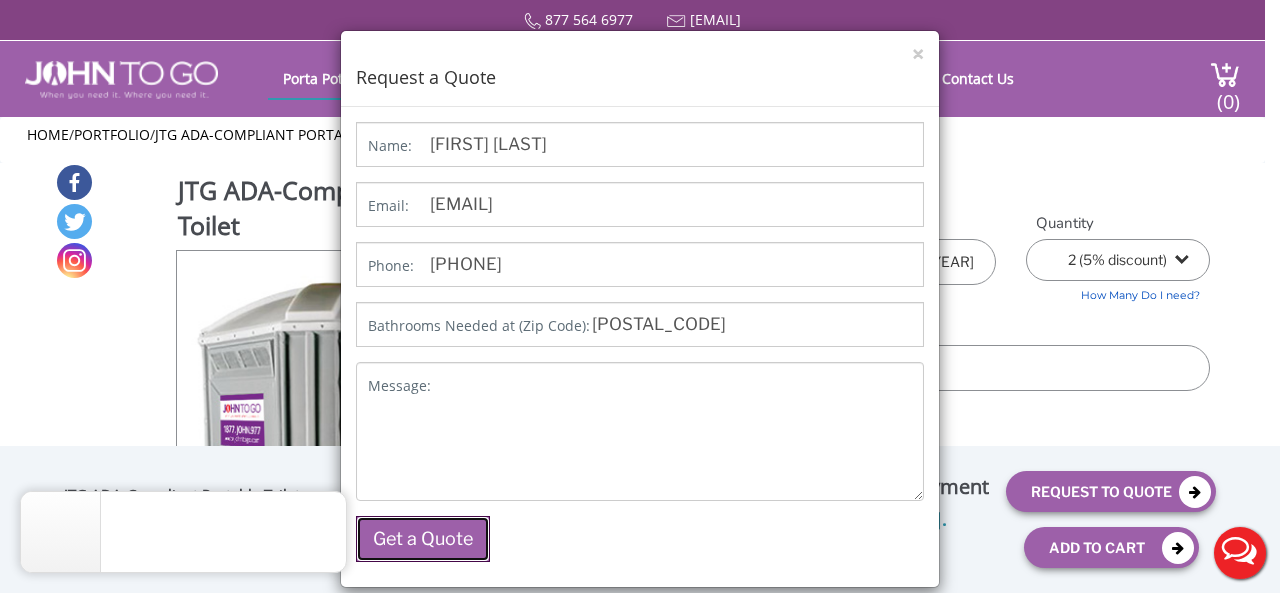 click on "Get a Quote" at bounding box center (423, 539) 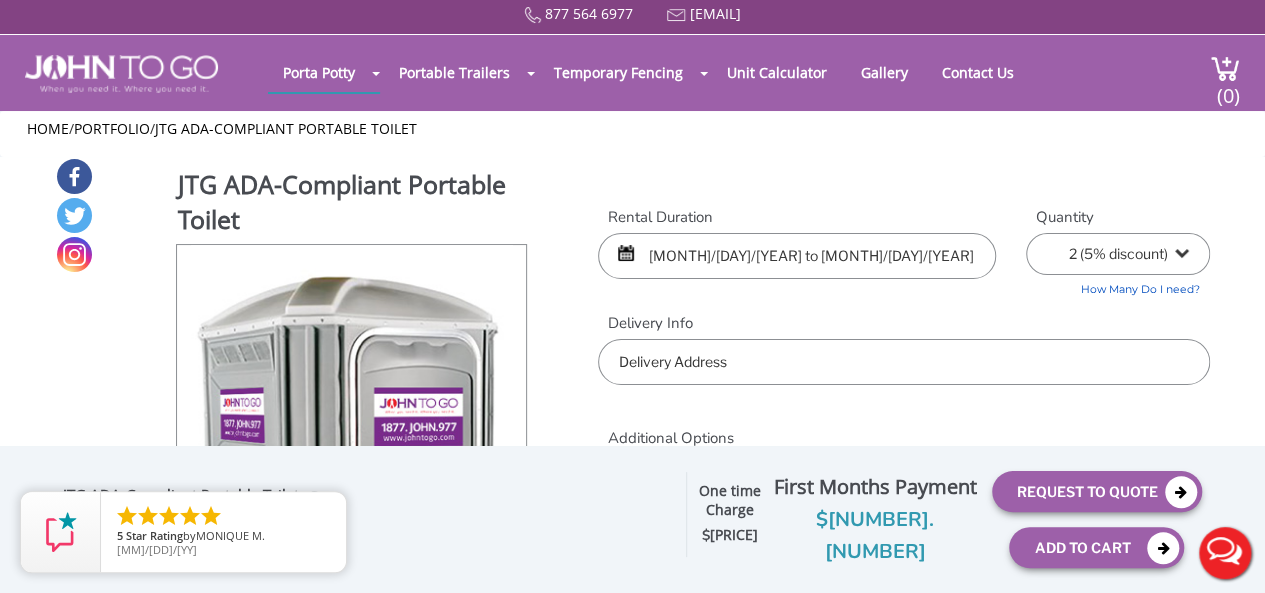 scroll, scrollTop: 0, scrollLeft: 0, axis: both 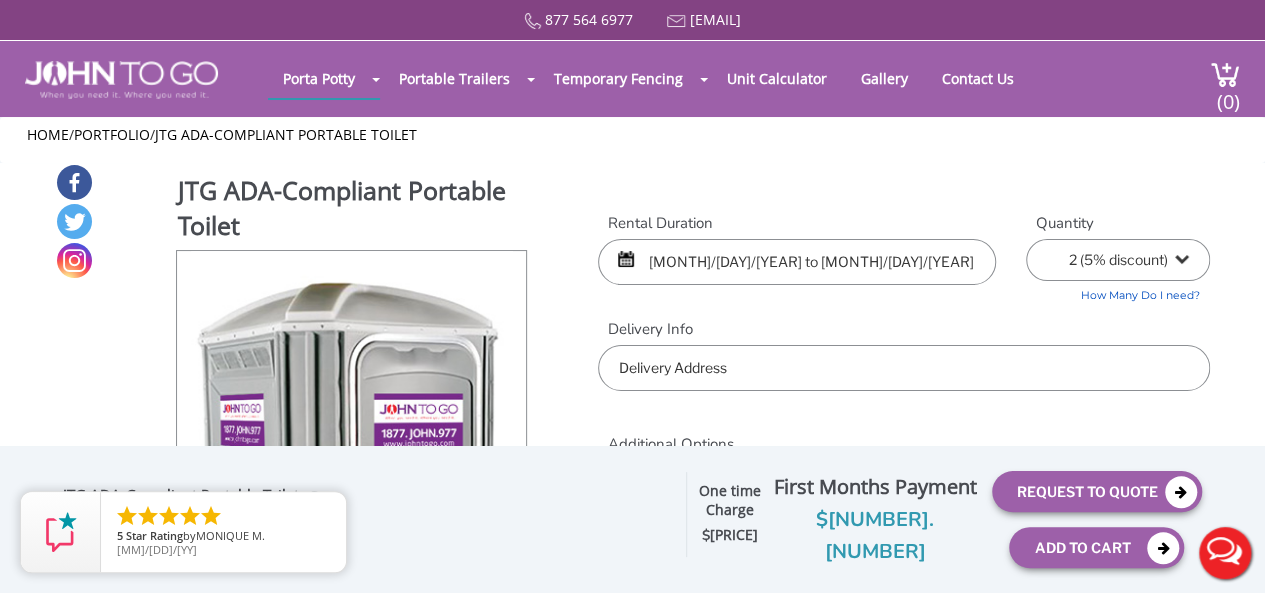 click at bounding box center (904, 368) 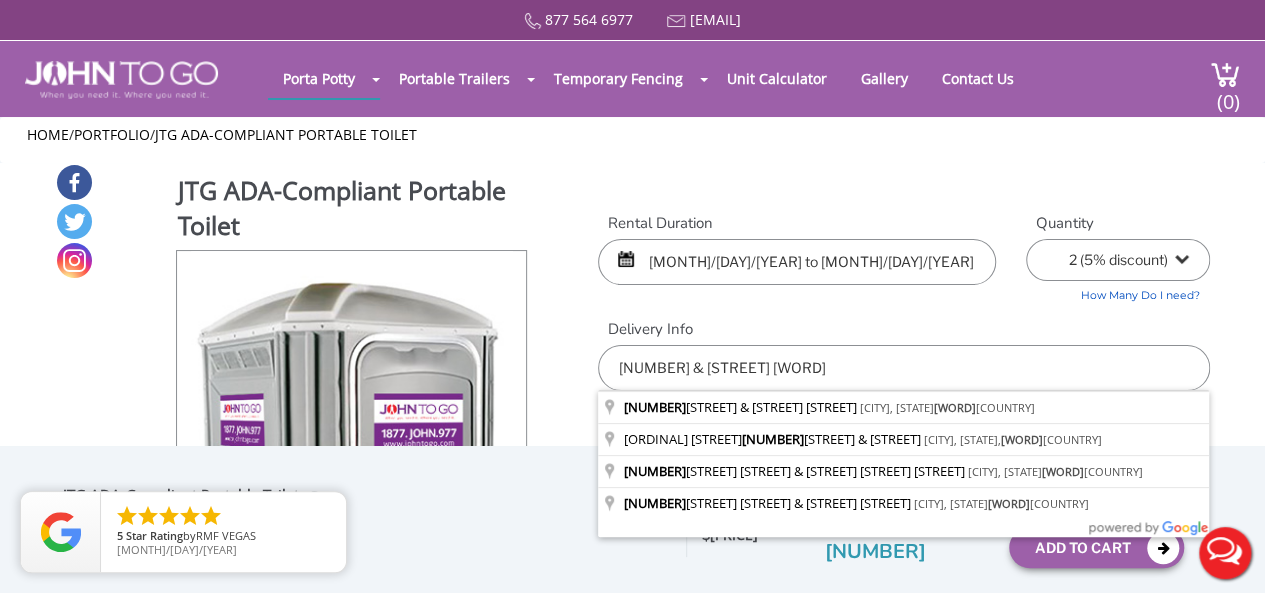type on "[NUMBER] [STREET] & [STREET] [STREET], [CITY], [STATE], [COUNTRY]" 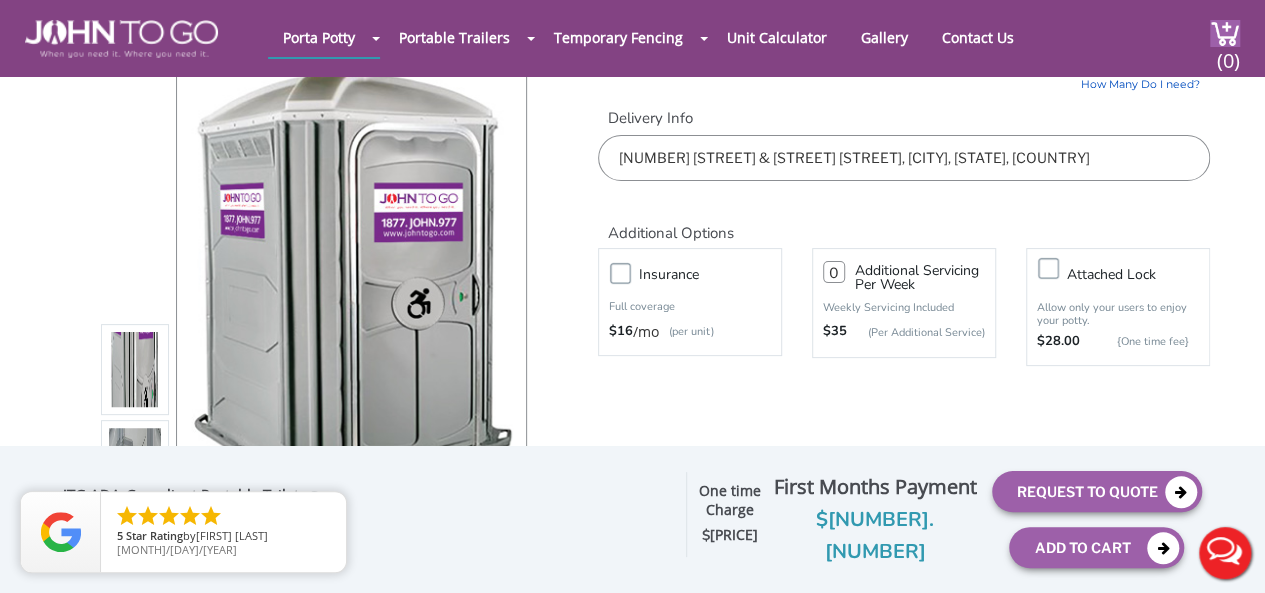 scroll, scrollTop: 100, scrollLeft: 0, axis: vertical 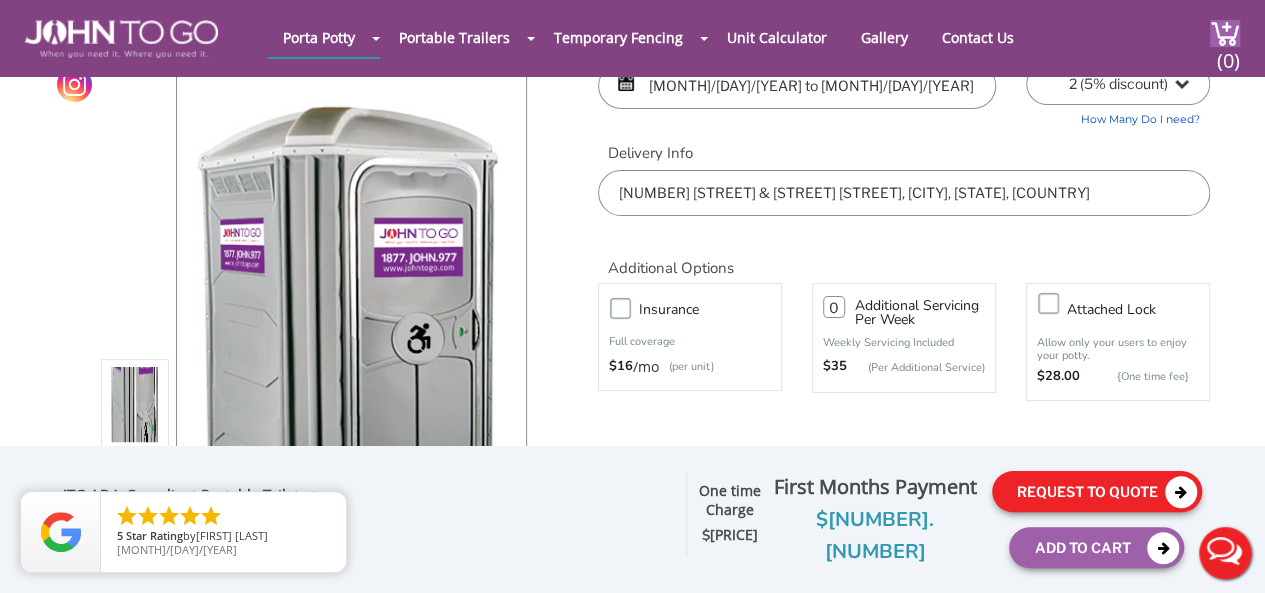 click on "Request To Quote" at bounding box center (1097, 491) 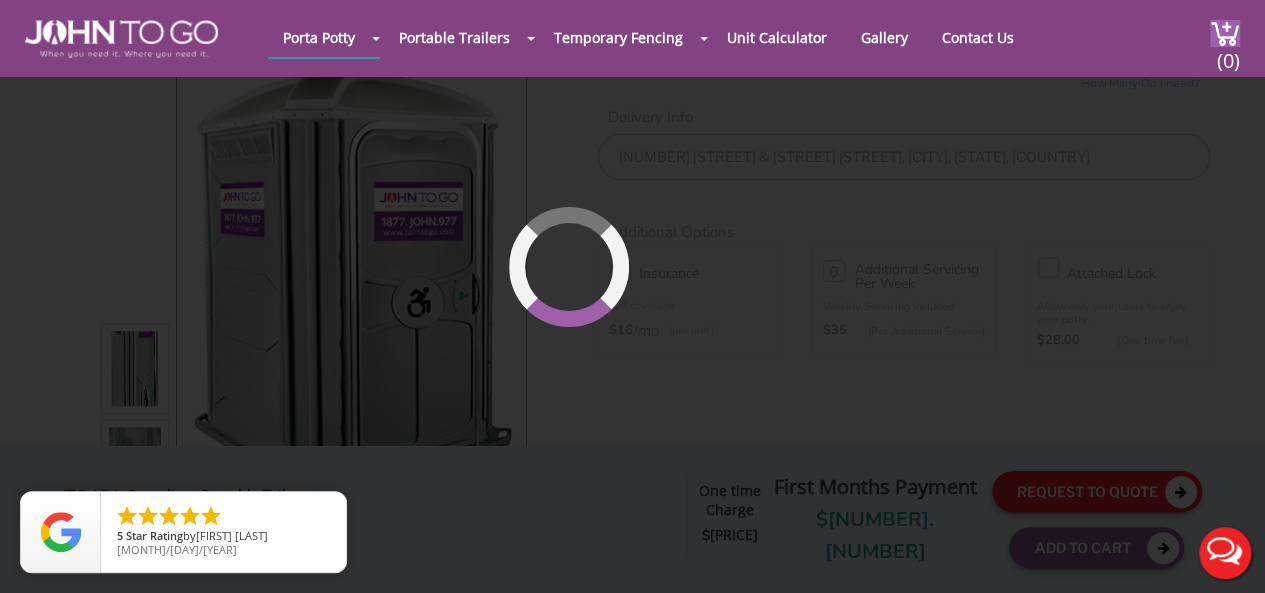 scroll, scrollTop: 137, scrollLeft: 0, axis: vertical 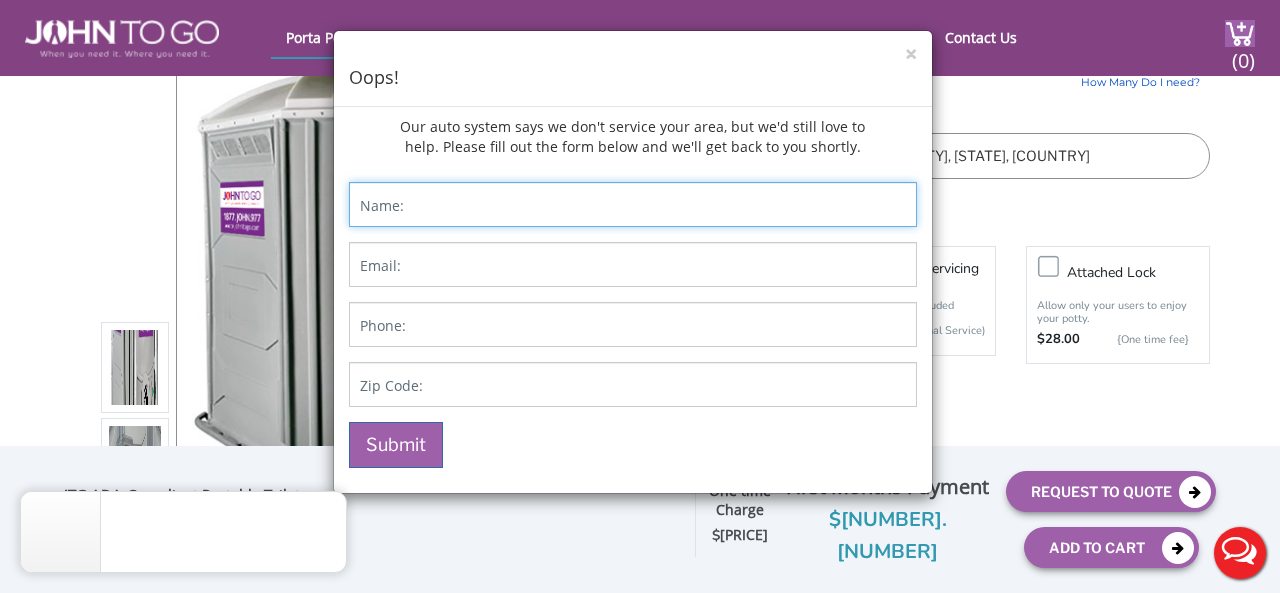 click at bounding box center [633, 204] 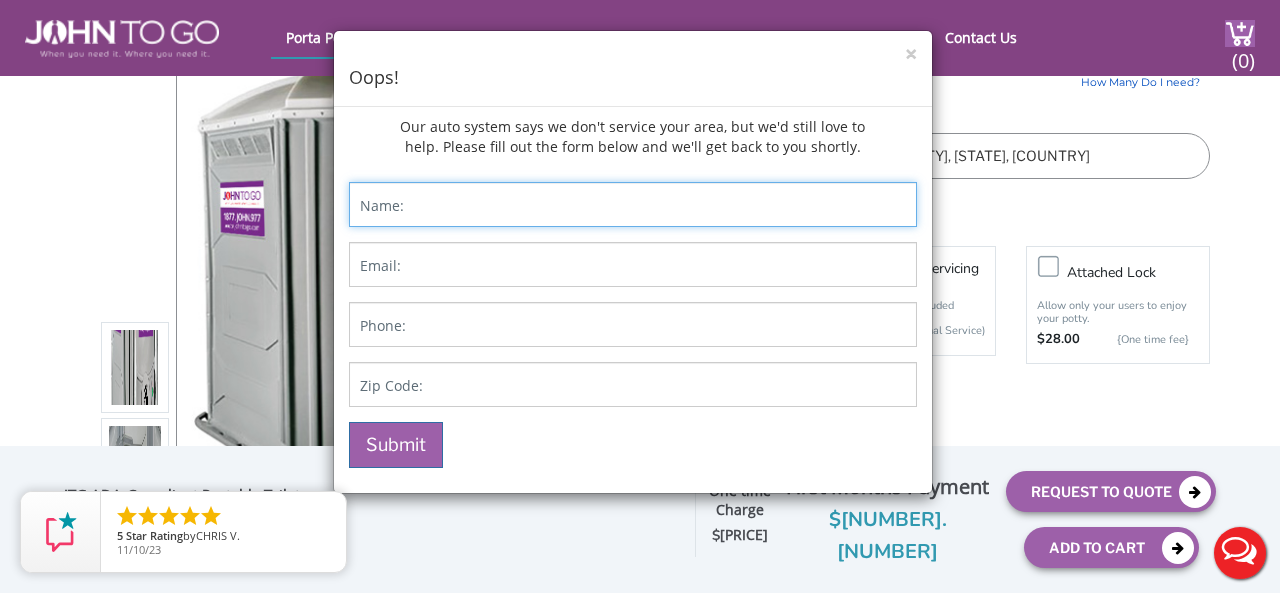 type on "[FIRST] [LAST]" 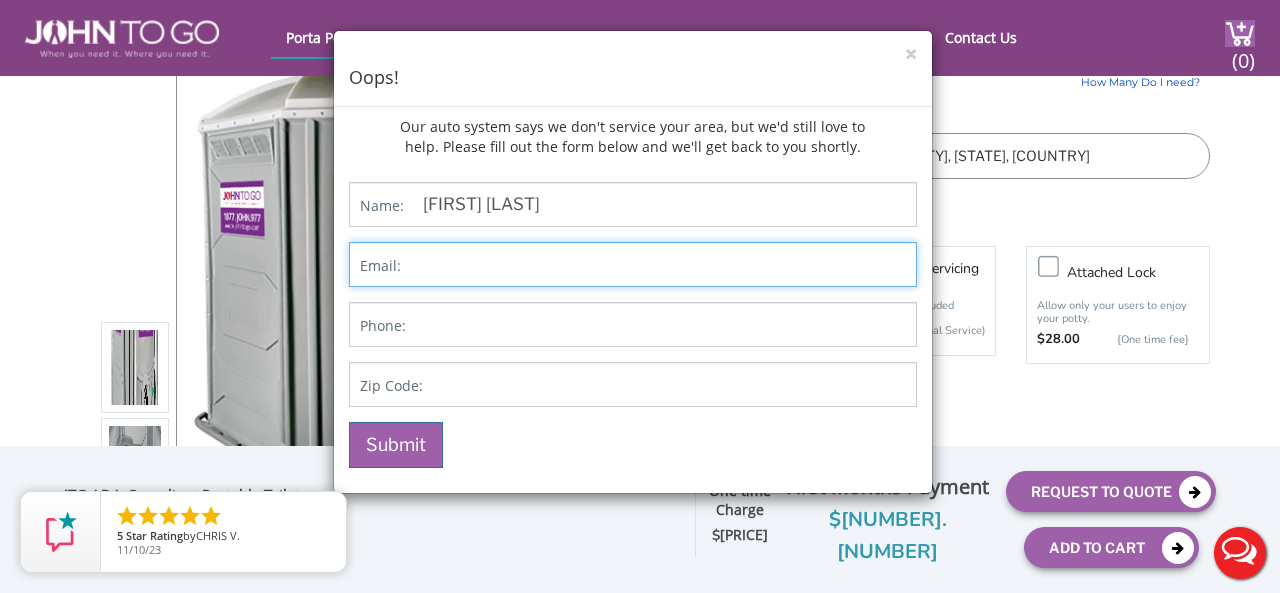 type on "[EMAIL]" 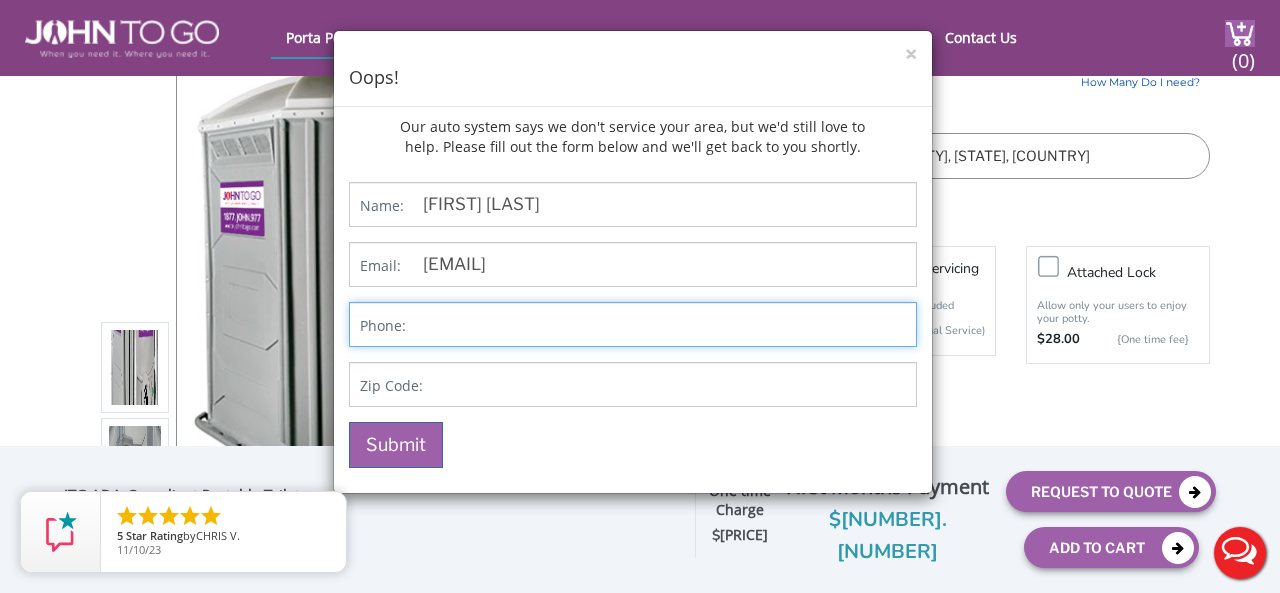 type on "[PHONE]" 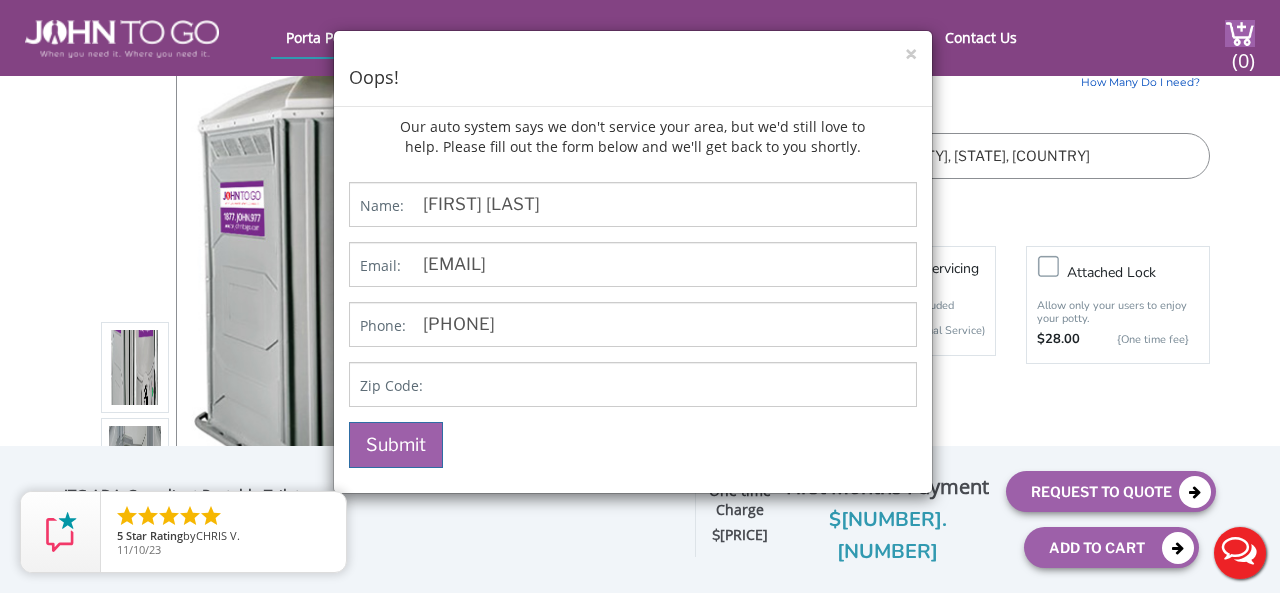 type on "[POSTAL_CODE]" 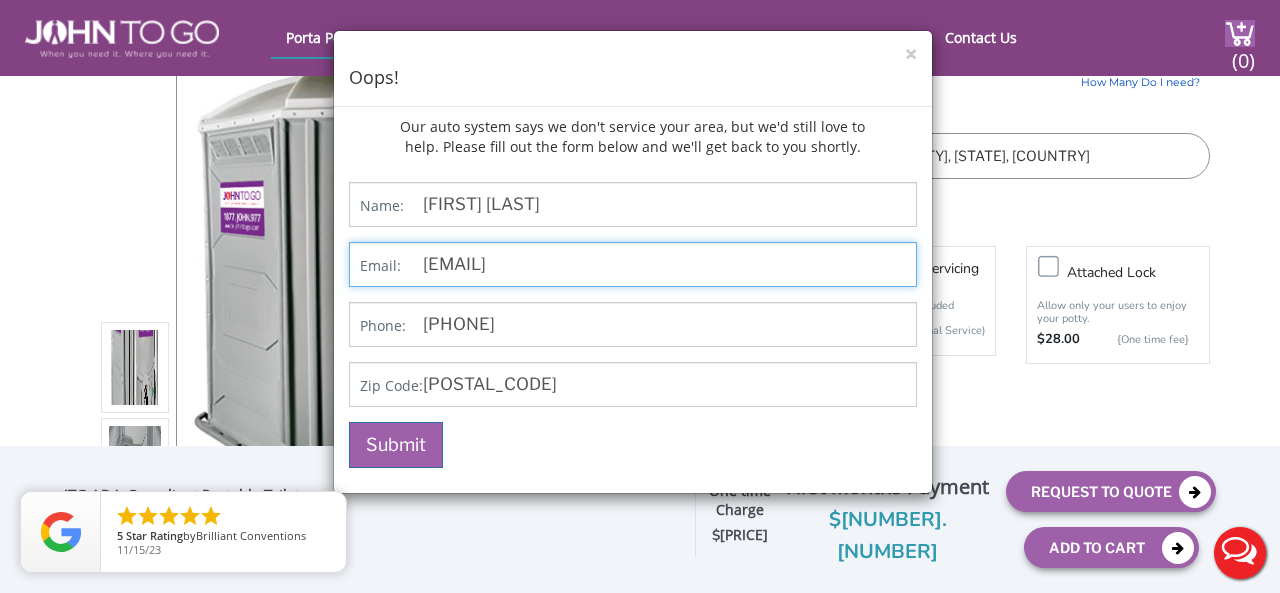 drag, startPoint x: 630, startPoint y: 263, endPoint x: 411, endPoint y: 275, distance: 219.32852 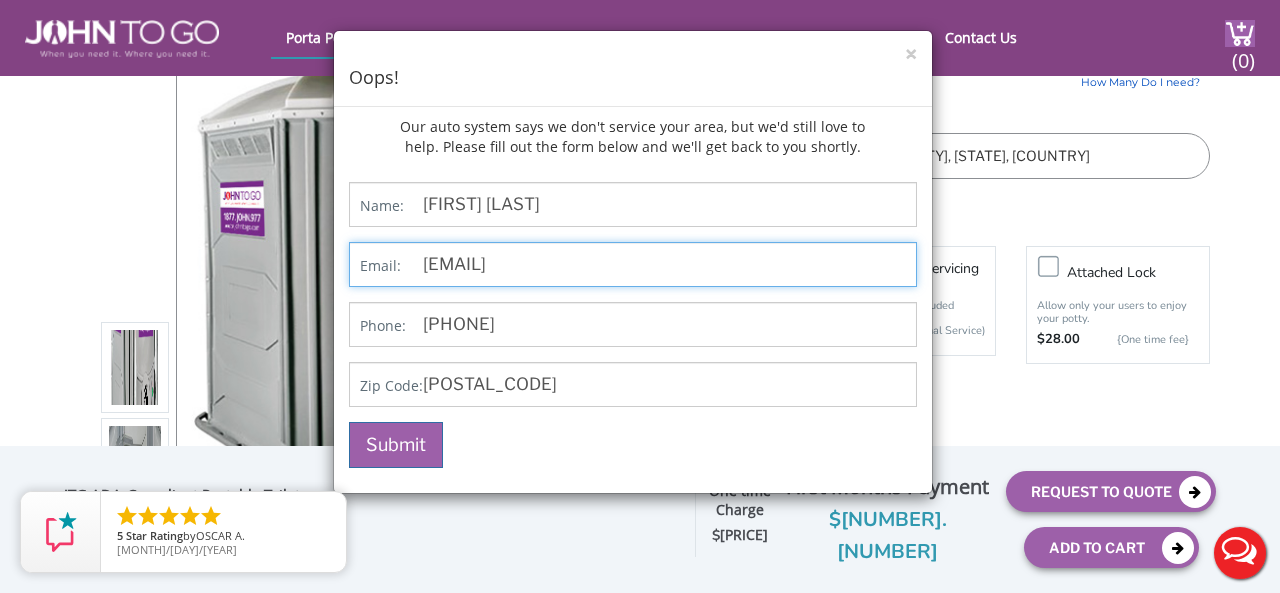 type on "[EMAIL]" 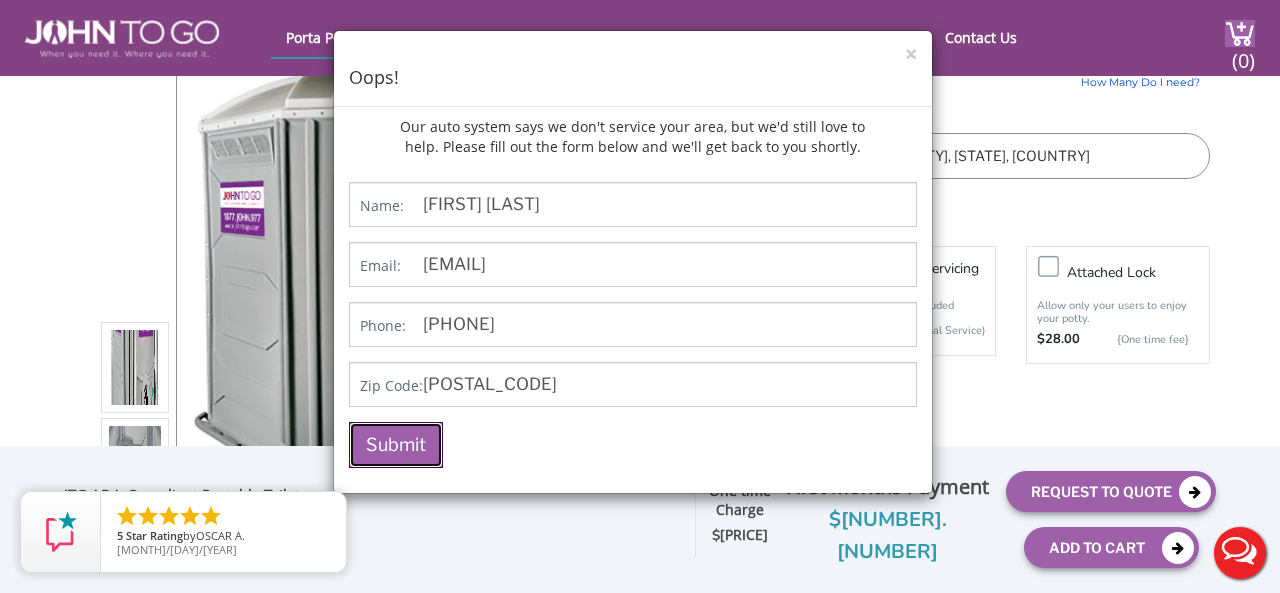 drag, startPoint x: 398, startPoint y: 440, endPoint x: 457, endPoint y: 439, distance: 59.008472 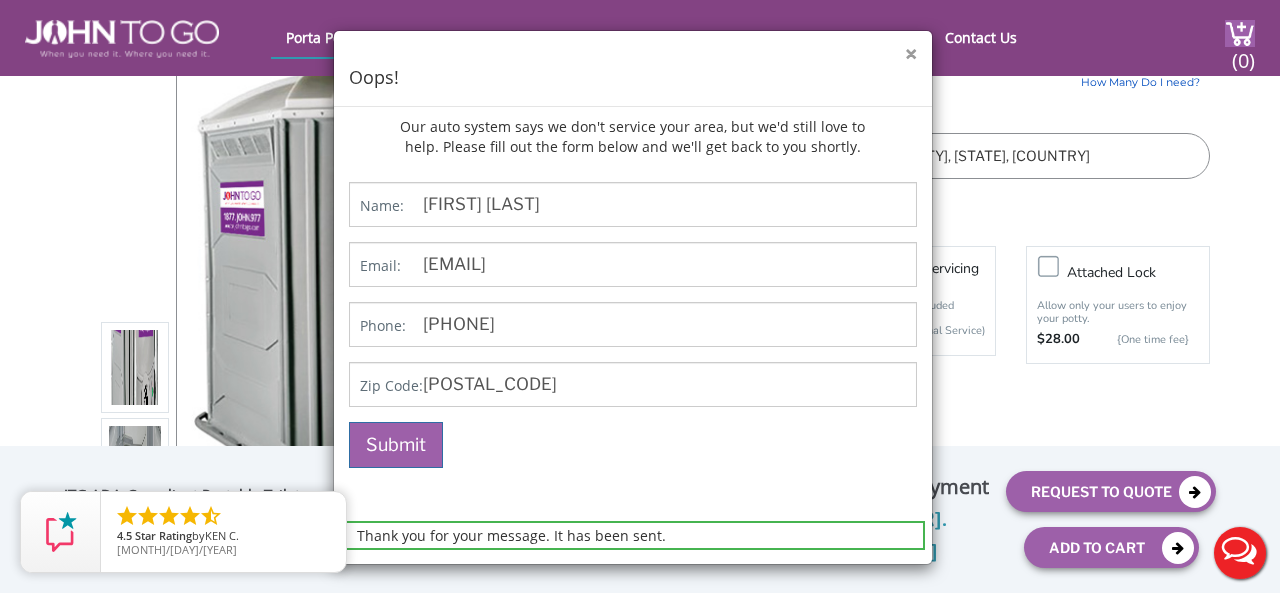 click on "×" at bounding box center [911, 54] 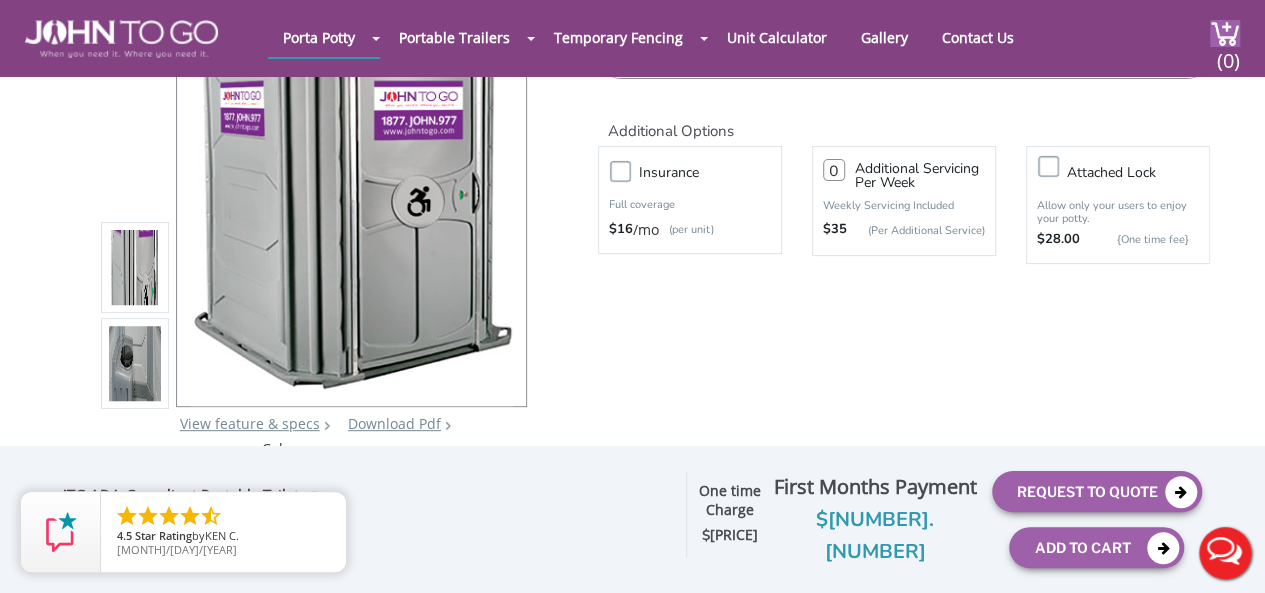 scroll, scrollTop: 137, scrollLeft: 0, axis: vertical 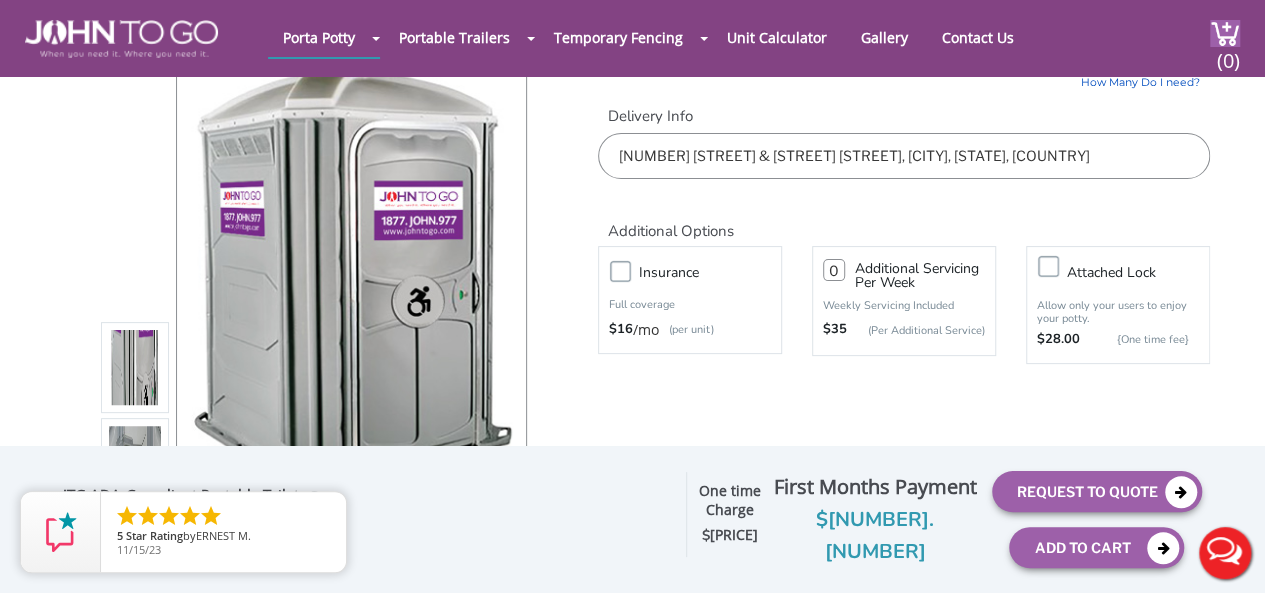 click on "Additional Options" at bounding box center (904, 220) 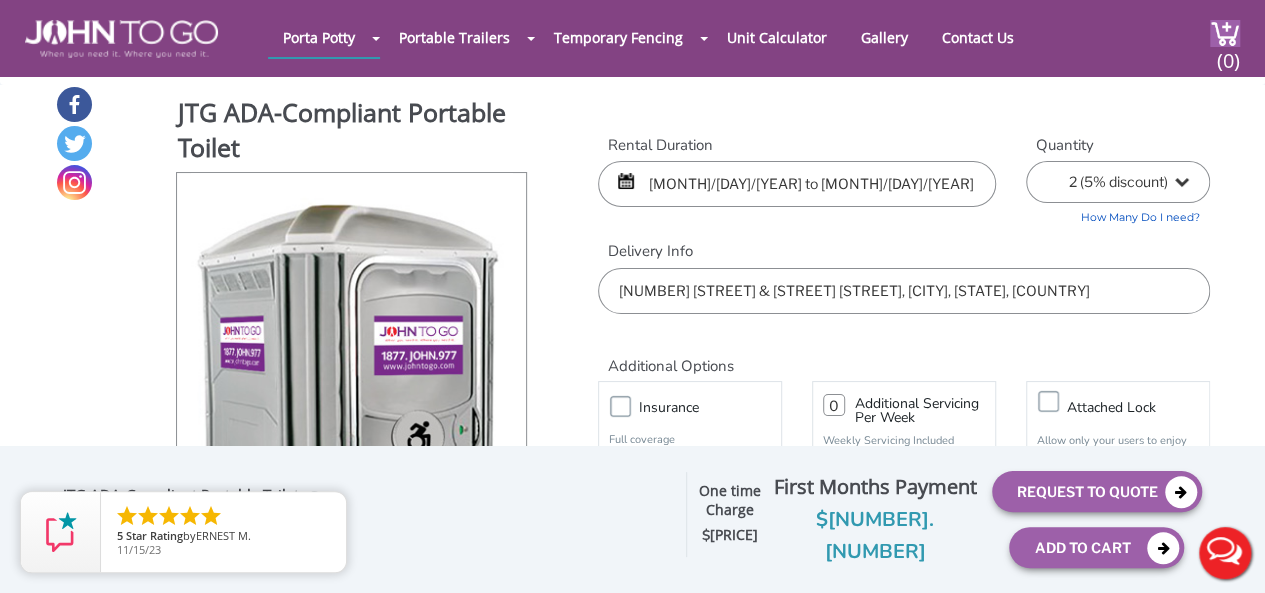 scroll, scrollTop: 0, scrollLeft: 0, axis: both 